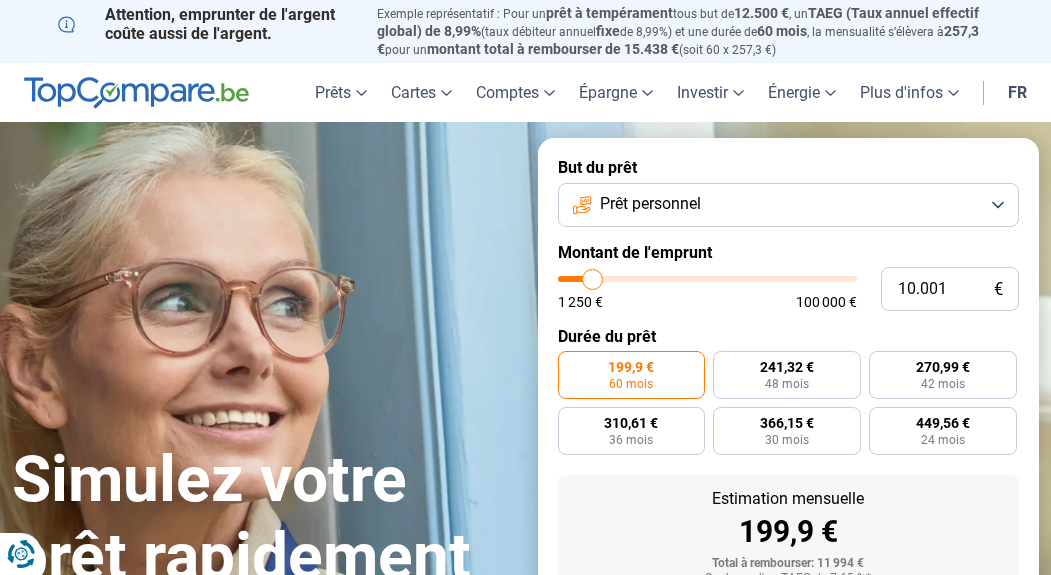 scroll, scrollTop: 0, scrollLeft: 0, axis: both 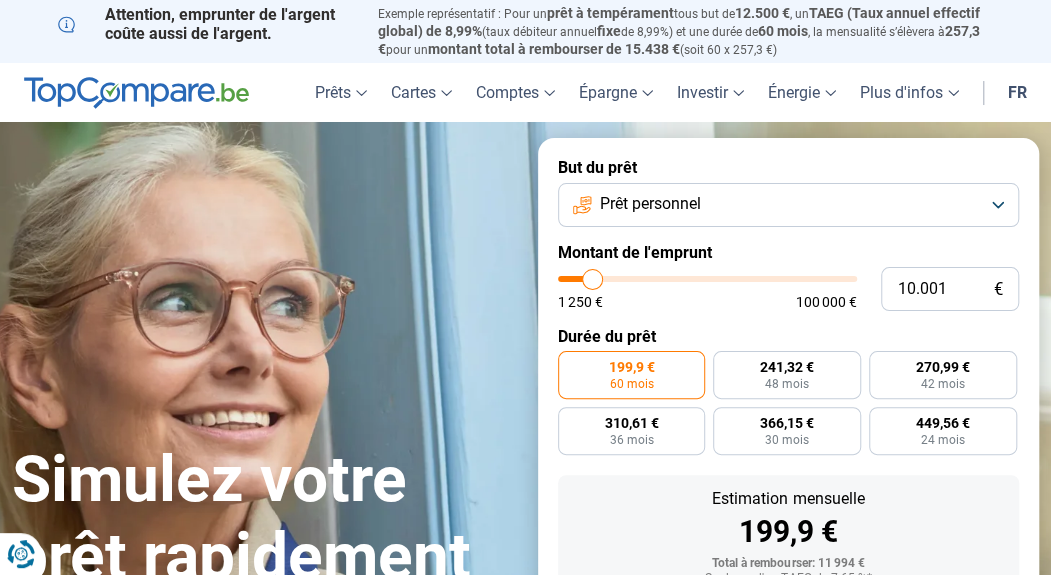type on "15.500" 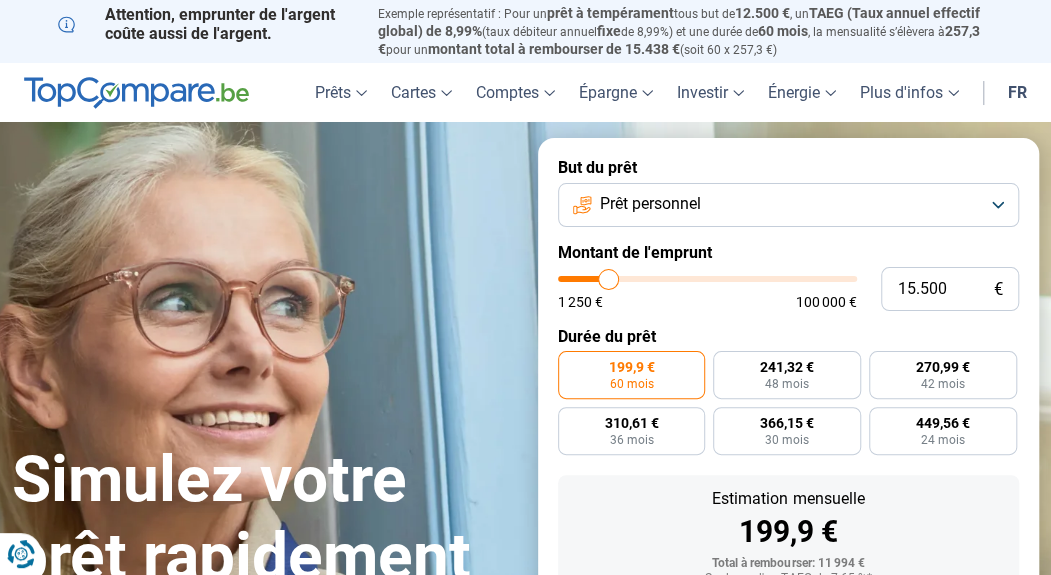 type on "16.000" 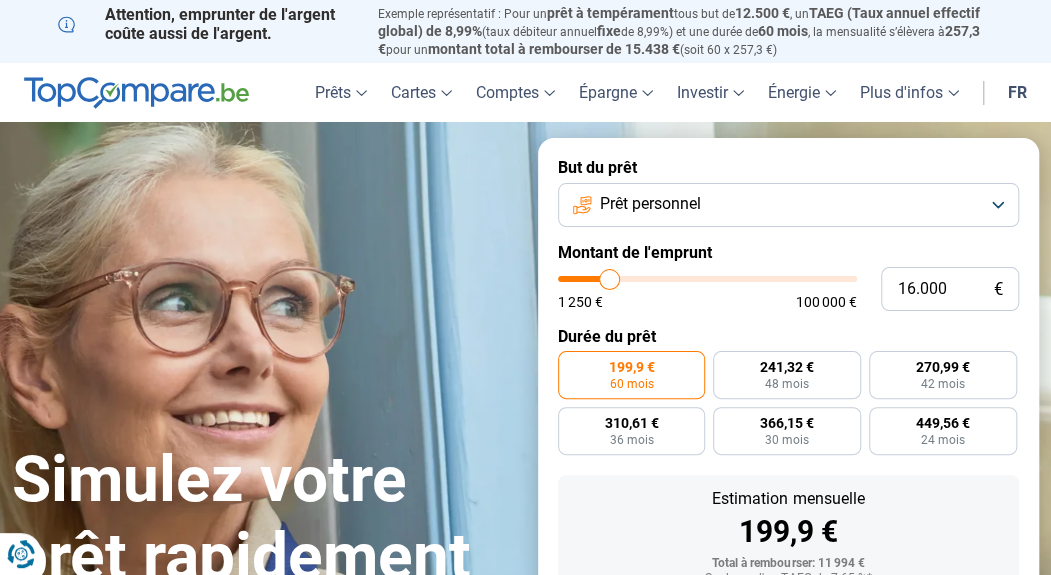 type on "16.750" 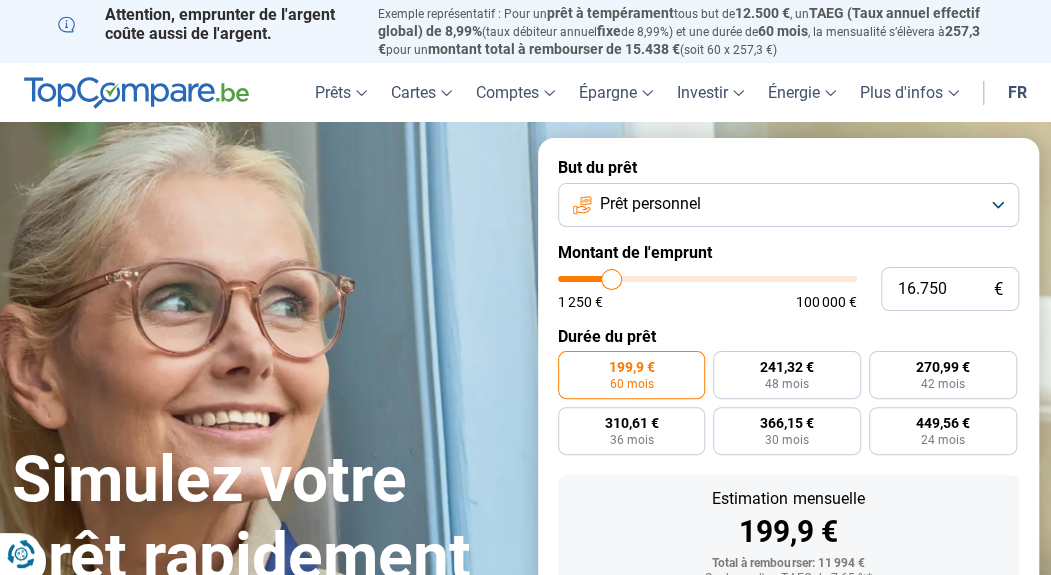 type on "17.250" 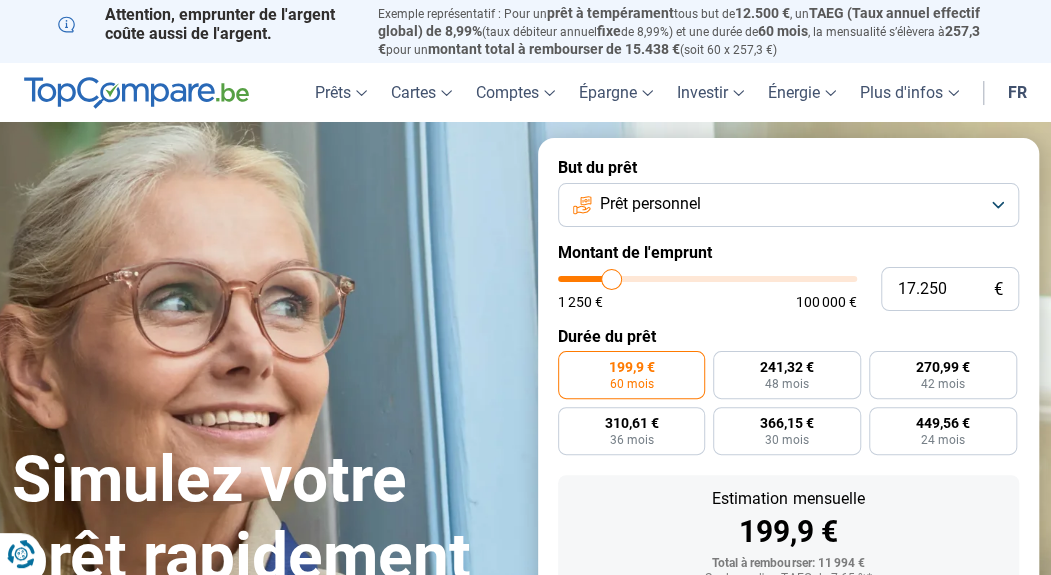 type on "17250" 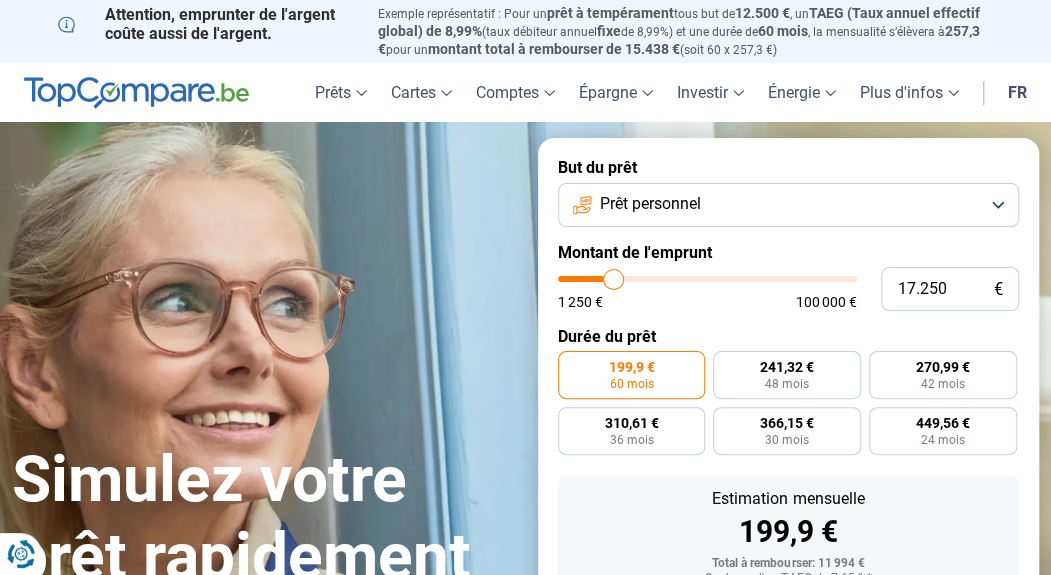 type on "17.750" 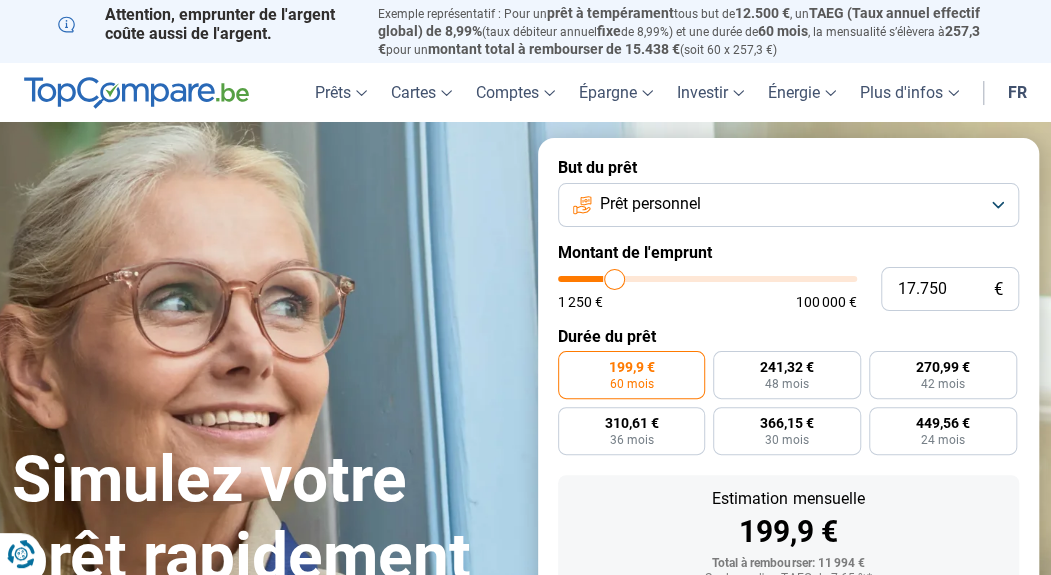 type on "18.250" 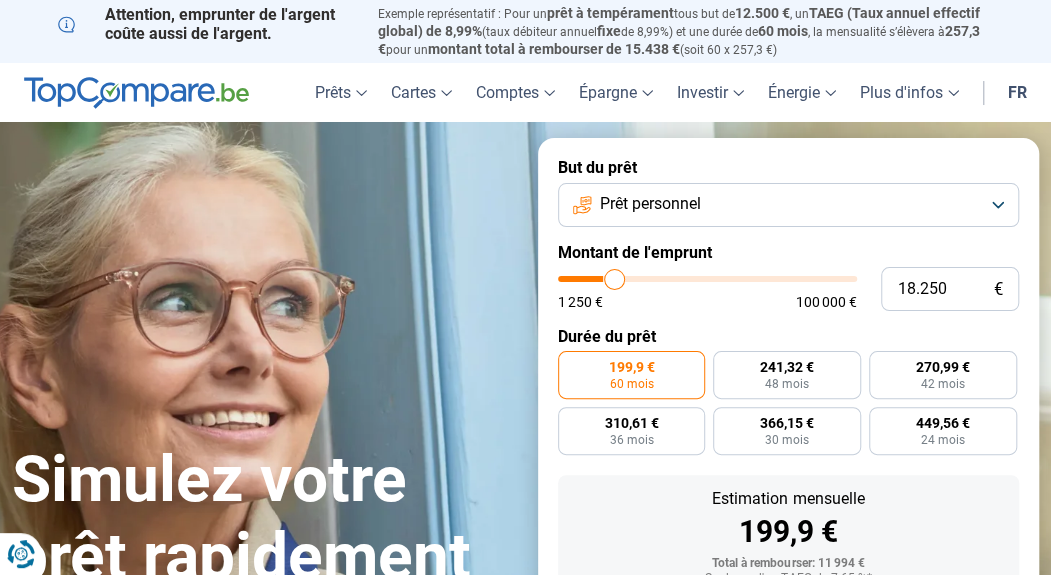 type on "18250" 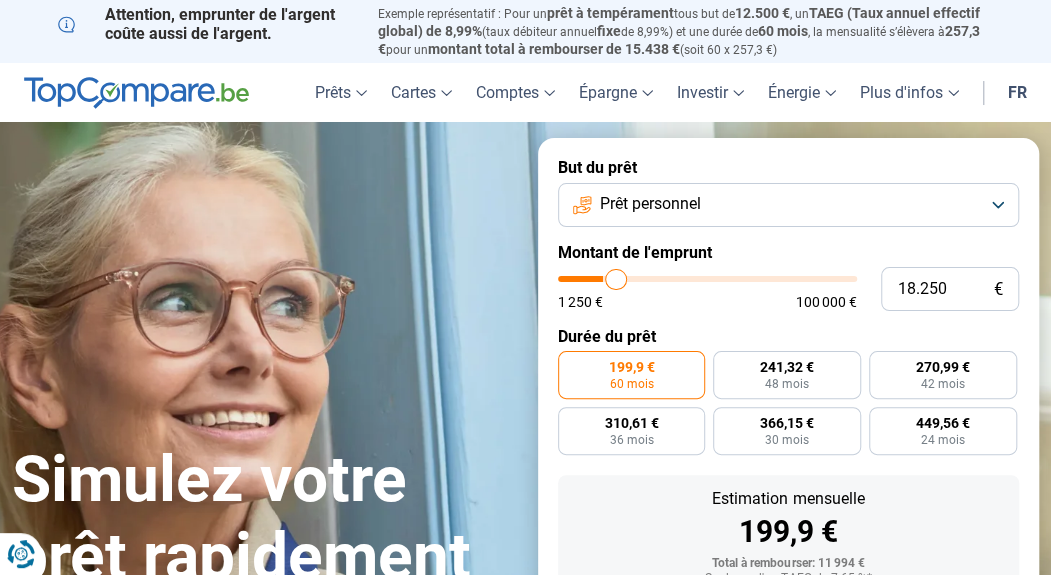 type on "18.500" 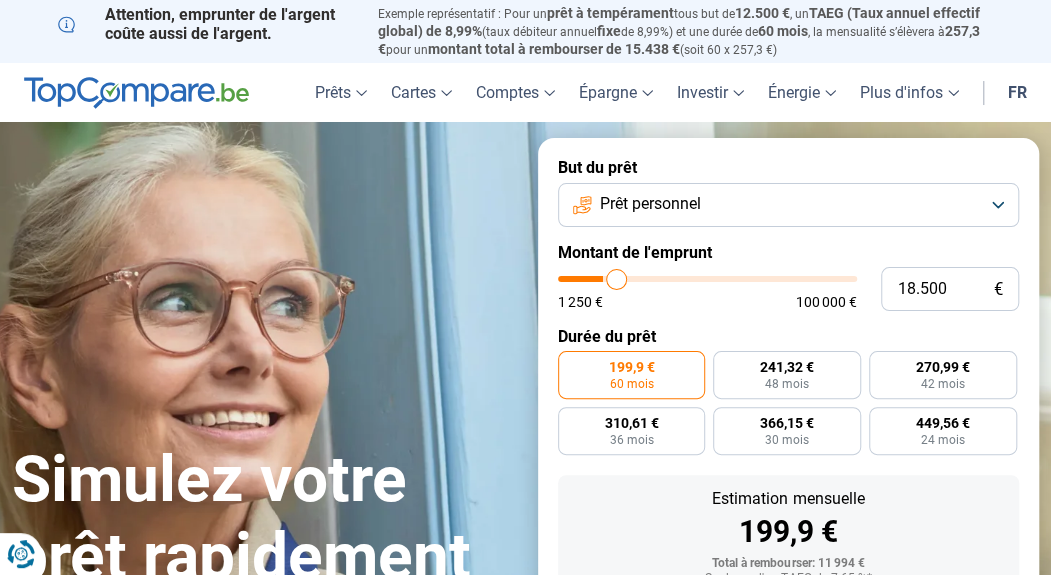 type on "19.500" 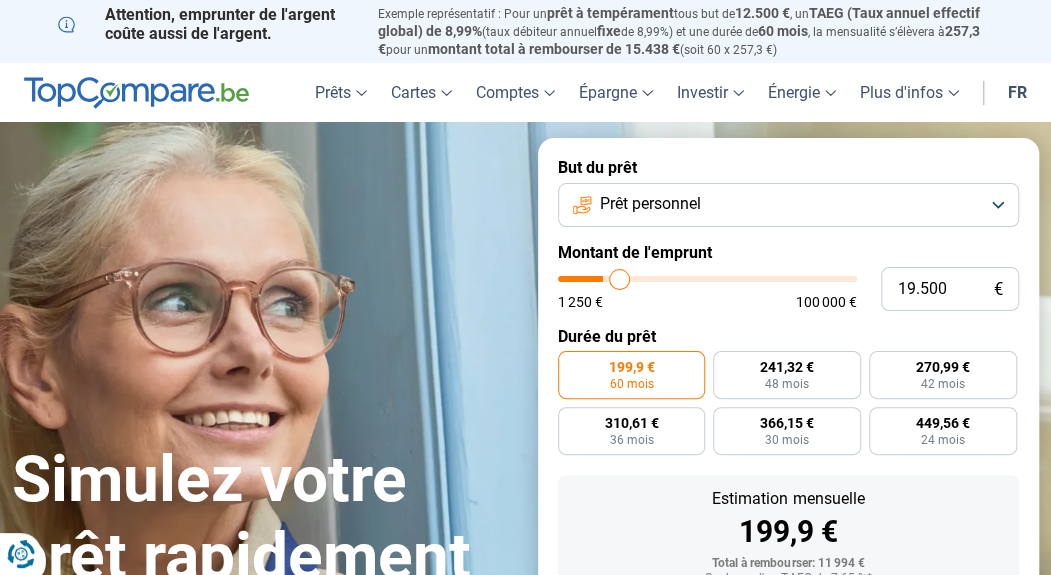 type on "19.750" 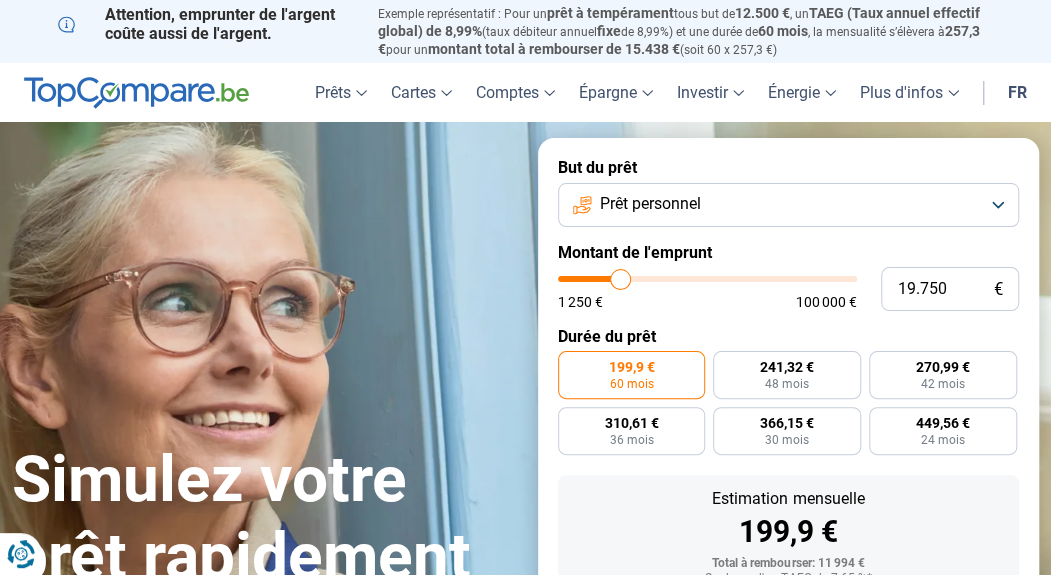 type on "20.250" 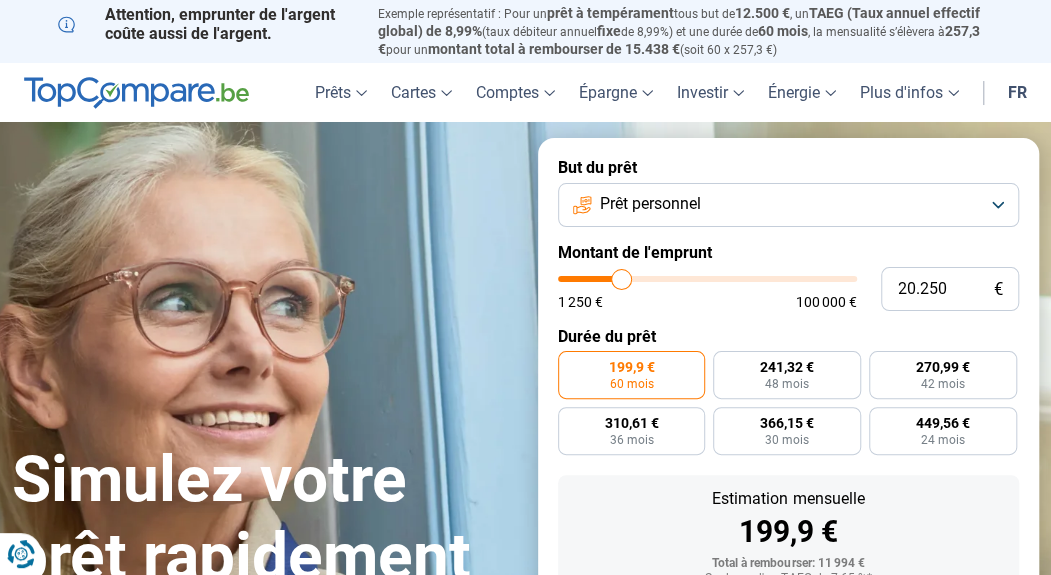 type on "21.500" 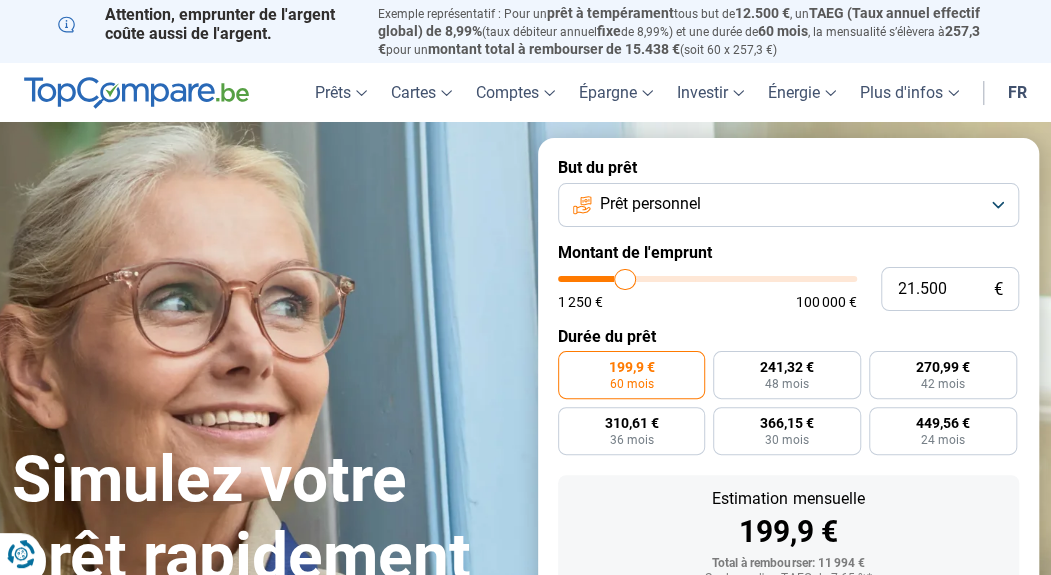 type on "22.250" 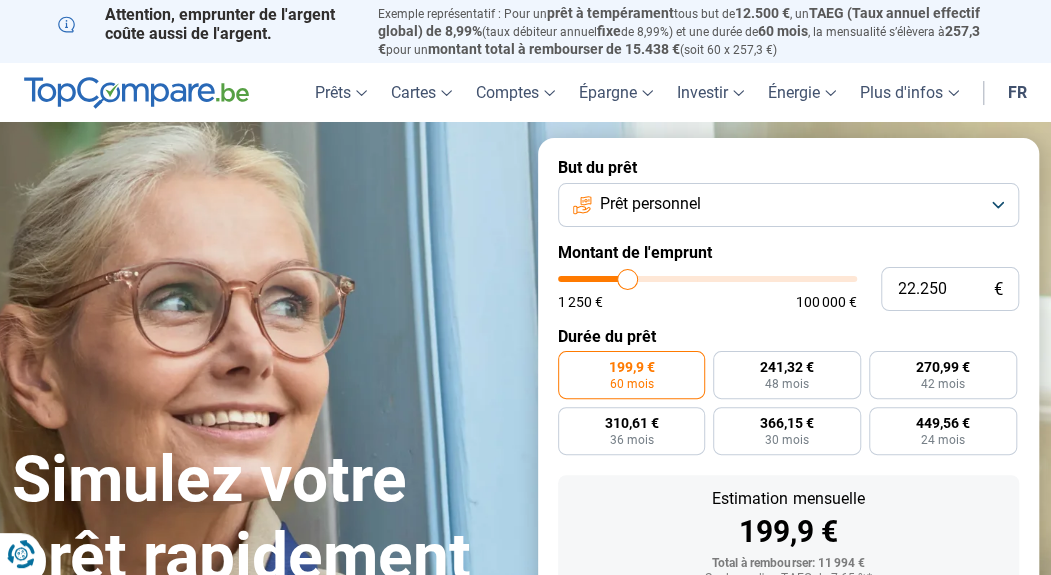 type on "22.750" 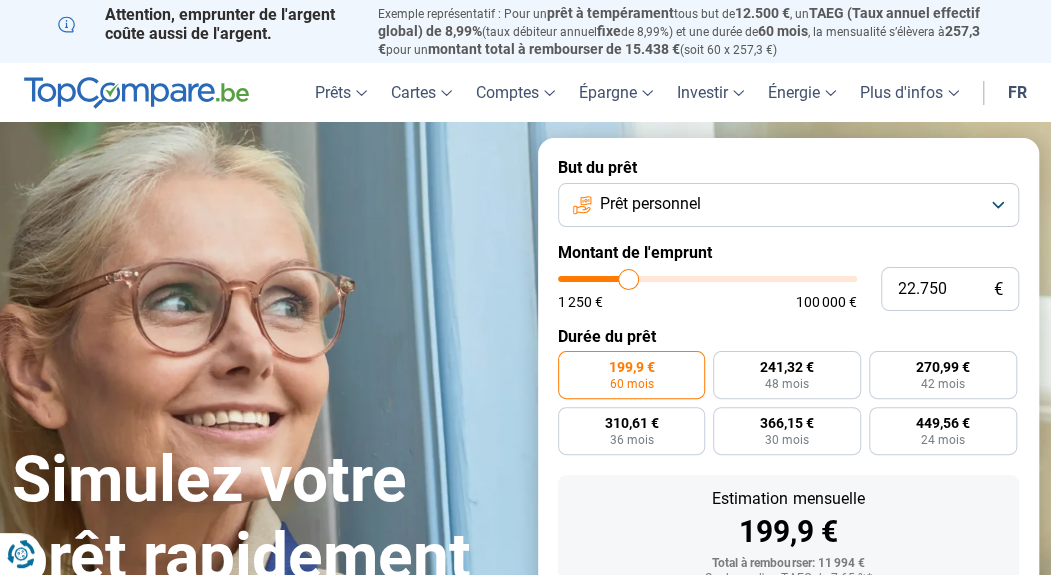 type on "23.000" 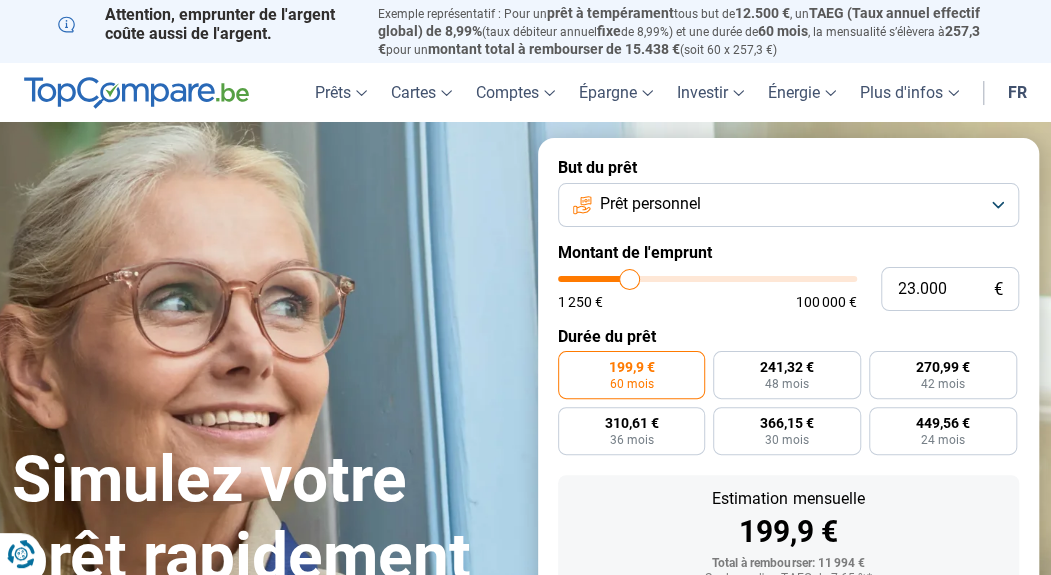 type on "23.500" 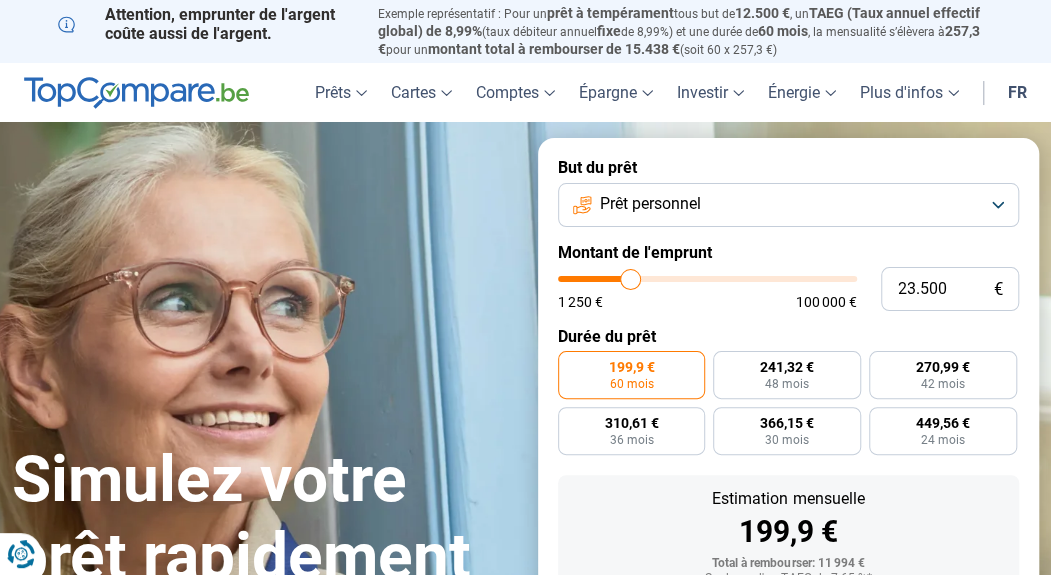 type on "23.750" 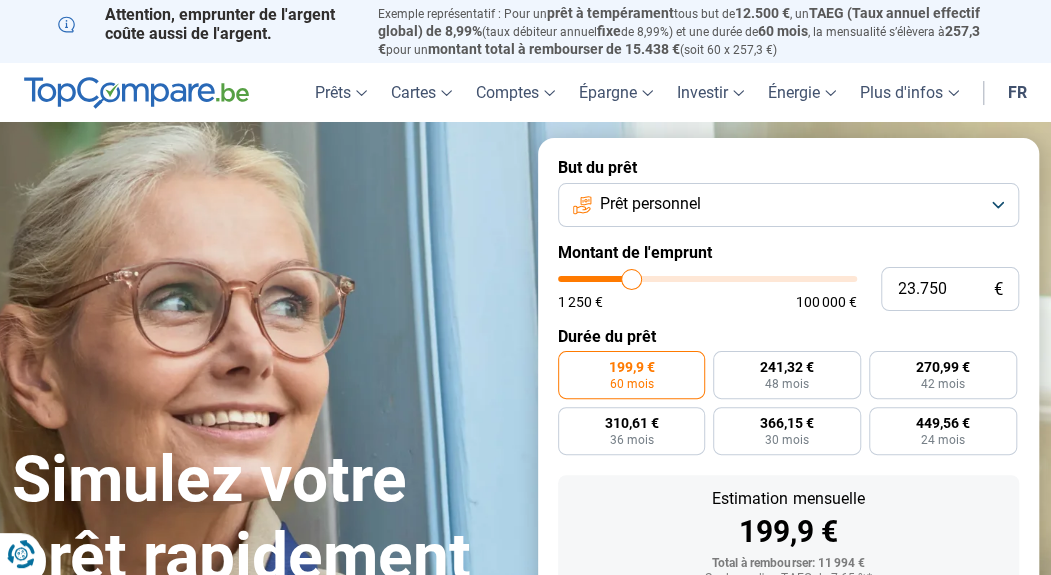 type on "24.250" 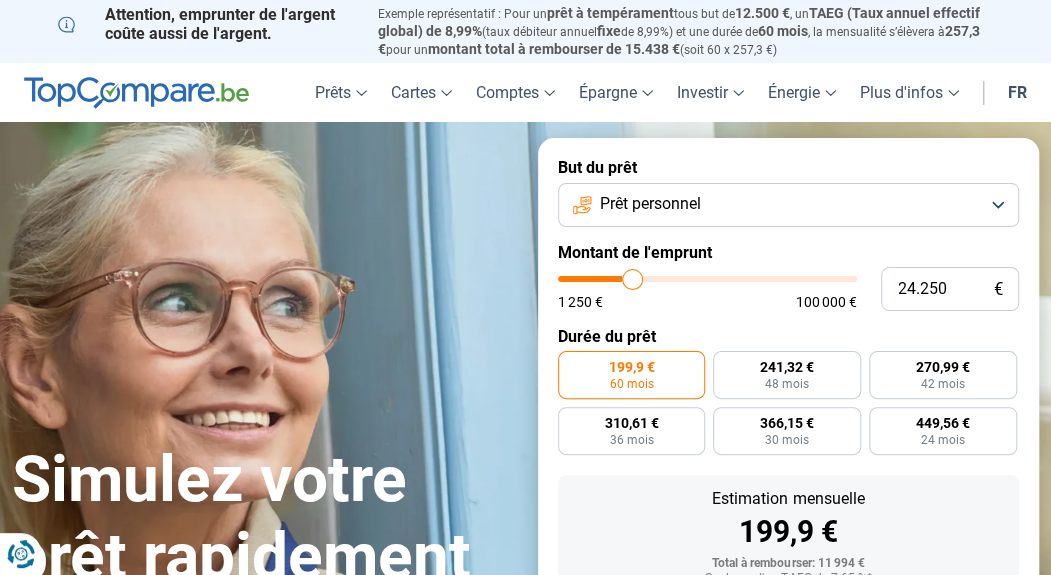 type on "25.500" 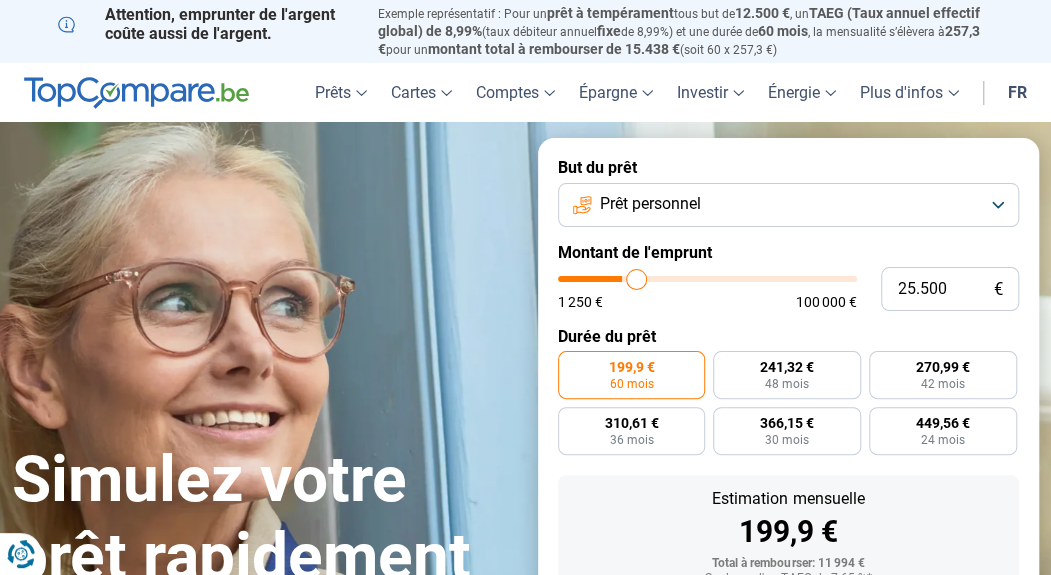 type on "25.750" 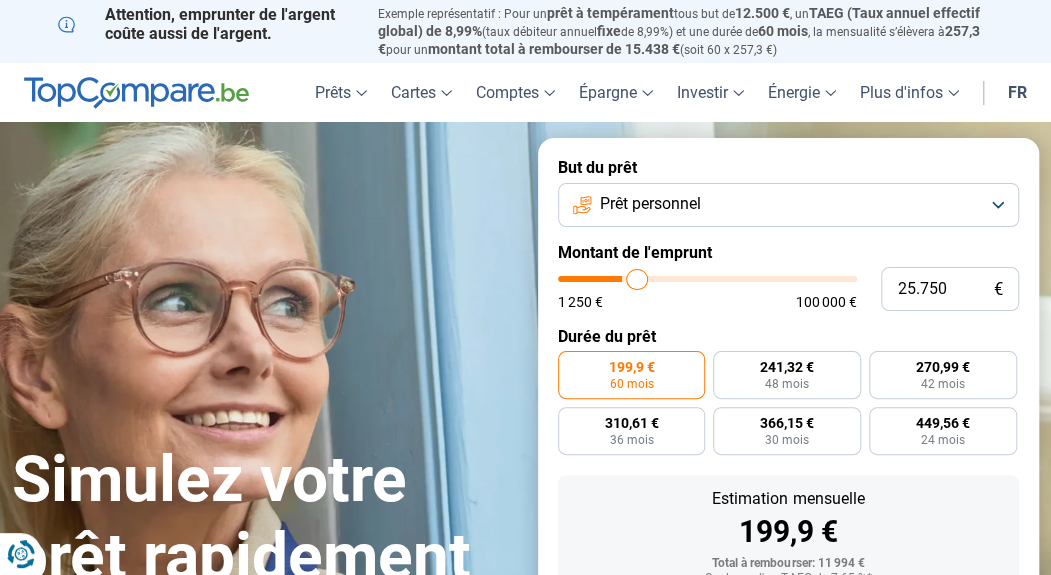 type on "26.250" 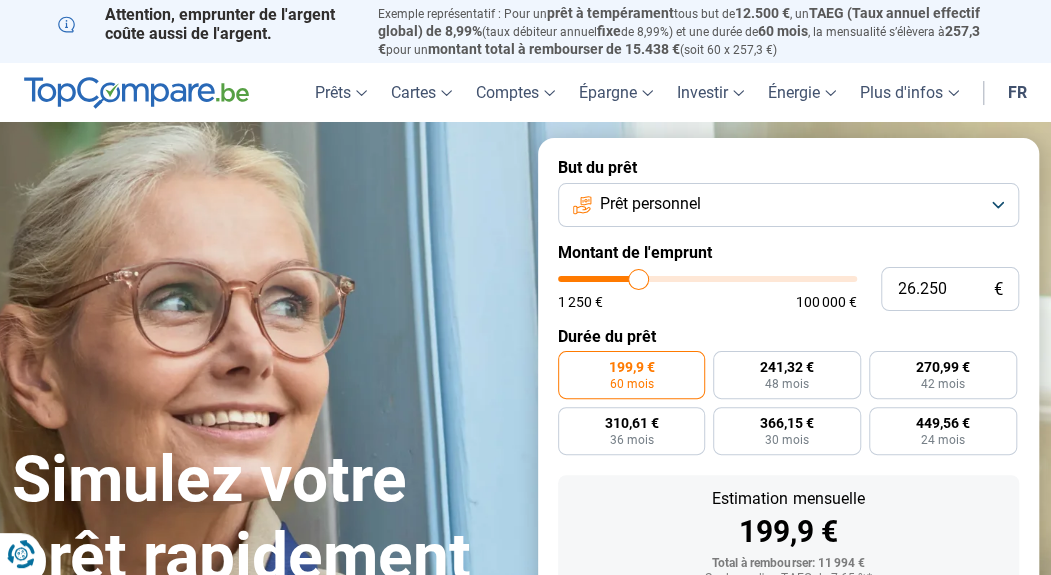 type on "26.500" 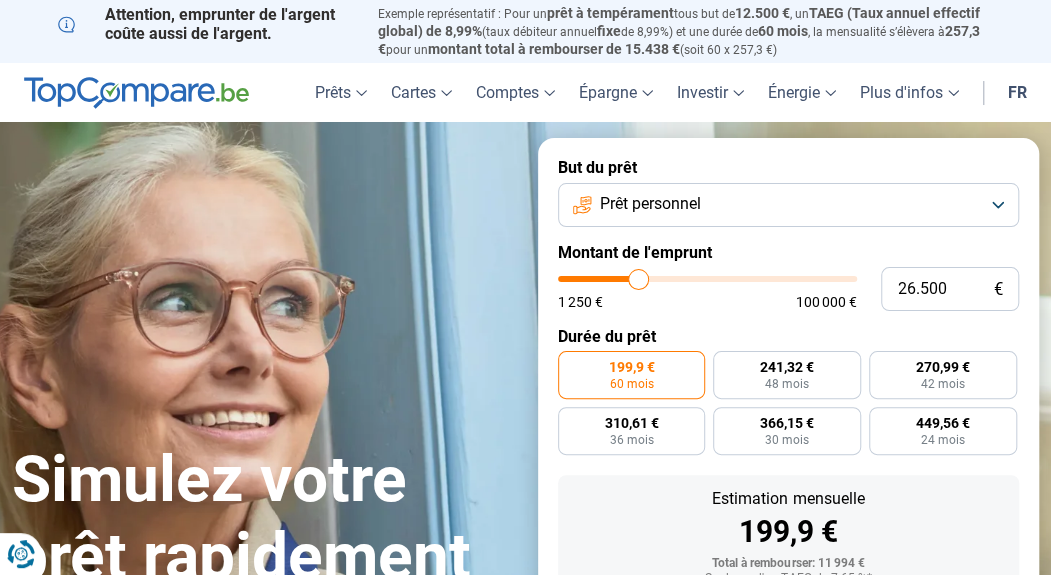 type on "26500" 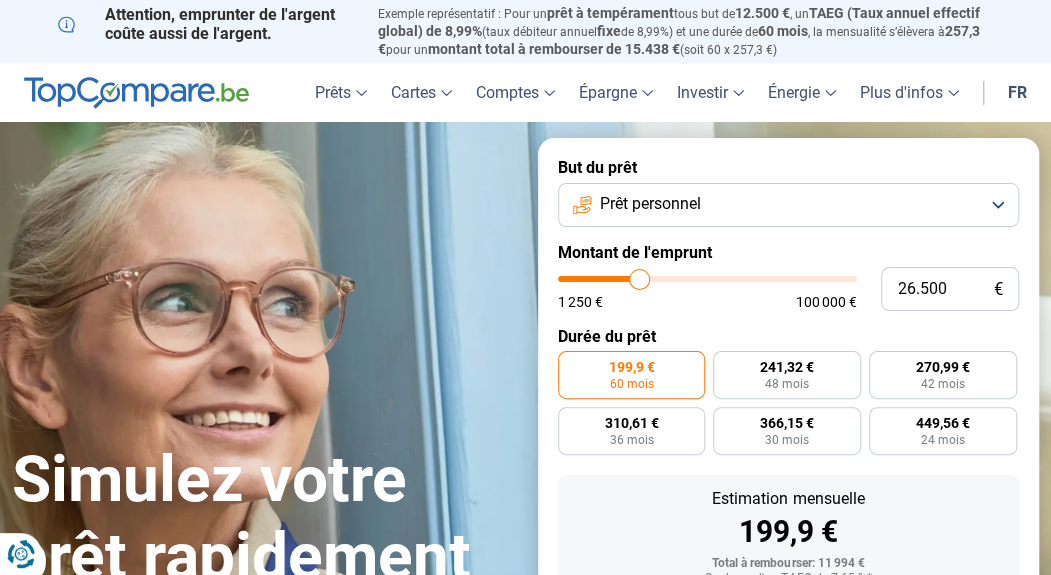 type on "27.000" 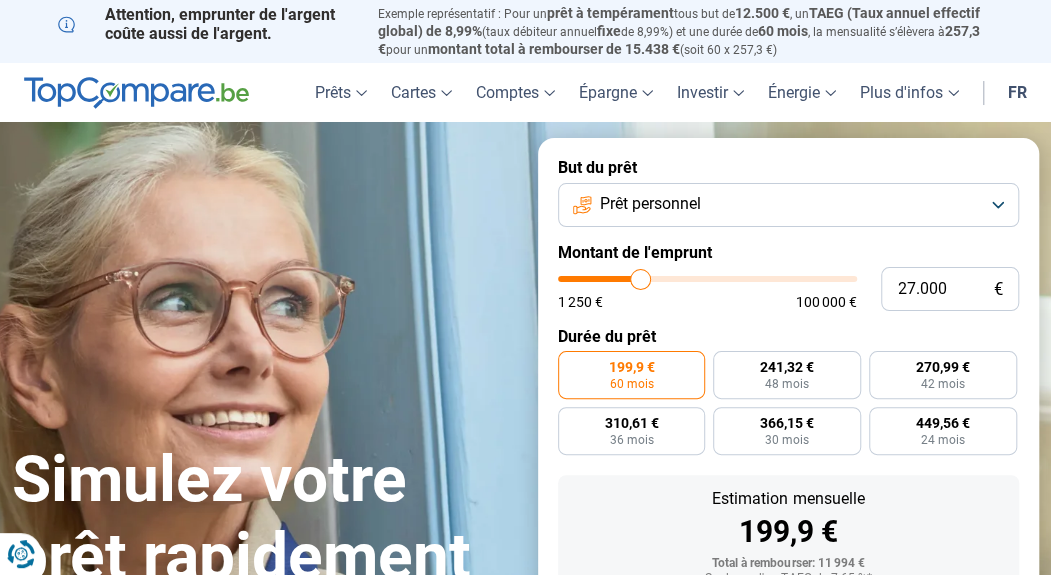 type on "27.250" 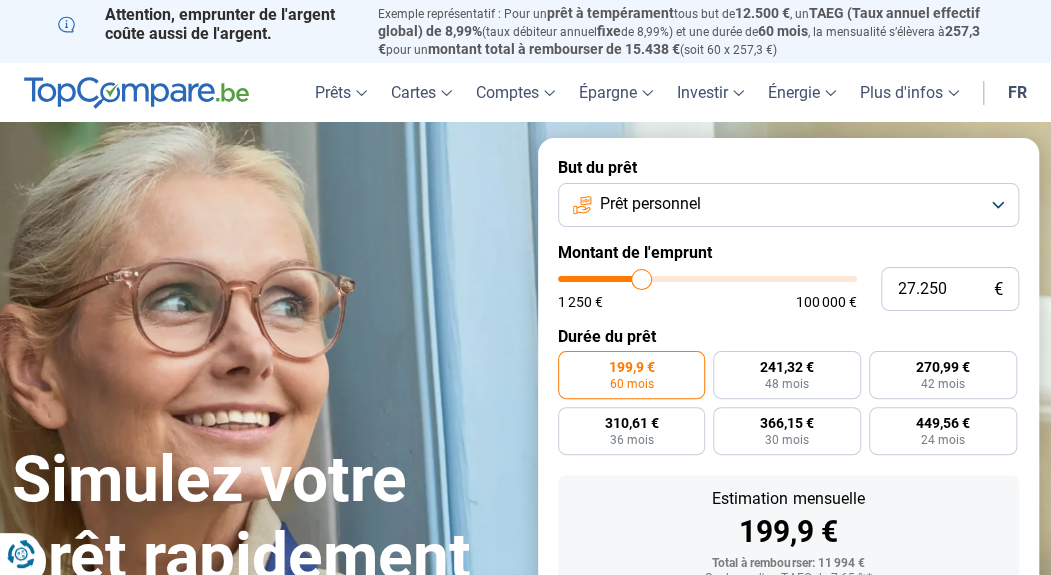 type on "28.000" 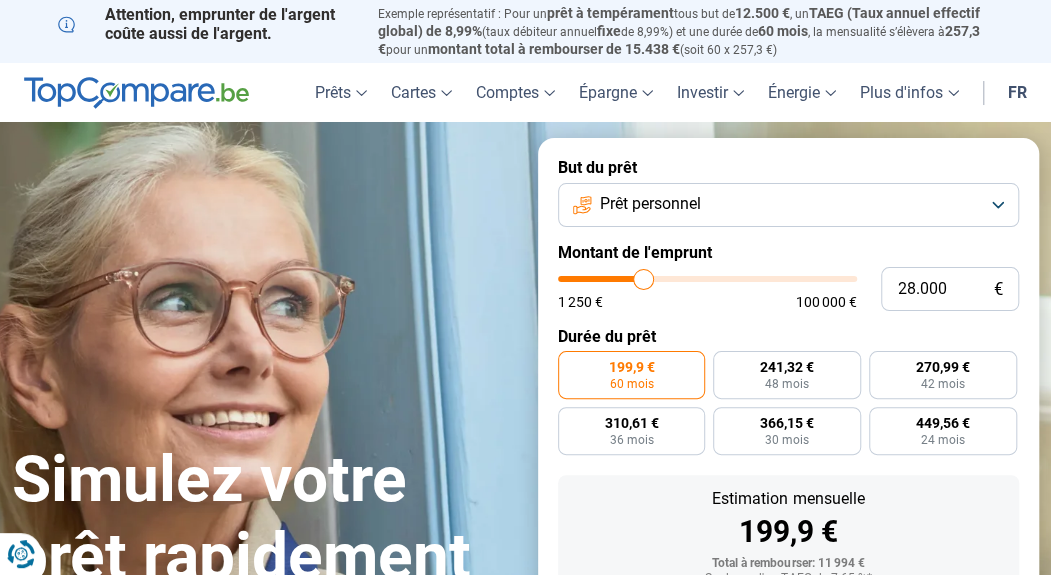 type on "28.250" 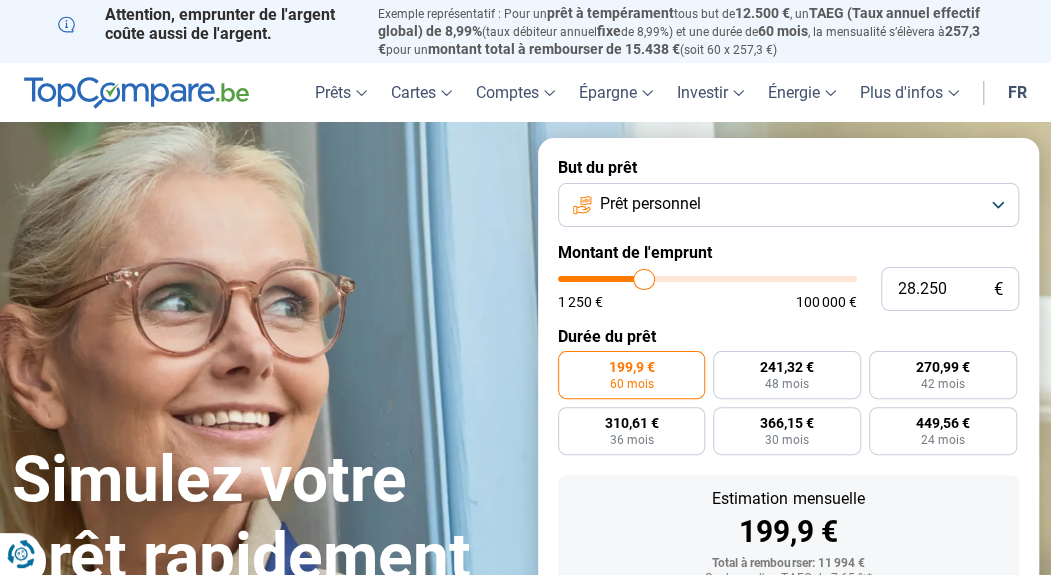 drag, startPoint x: 594, startPoint y: 284, endPoint x: 644, endPoint y: 282, distance: 50.039986 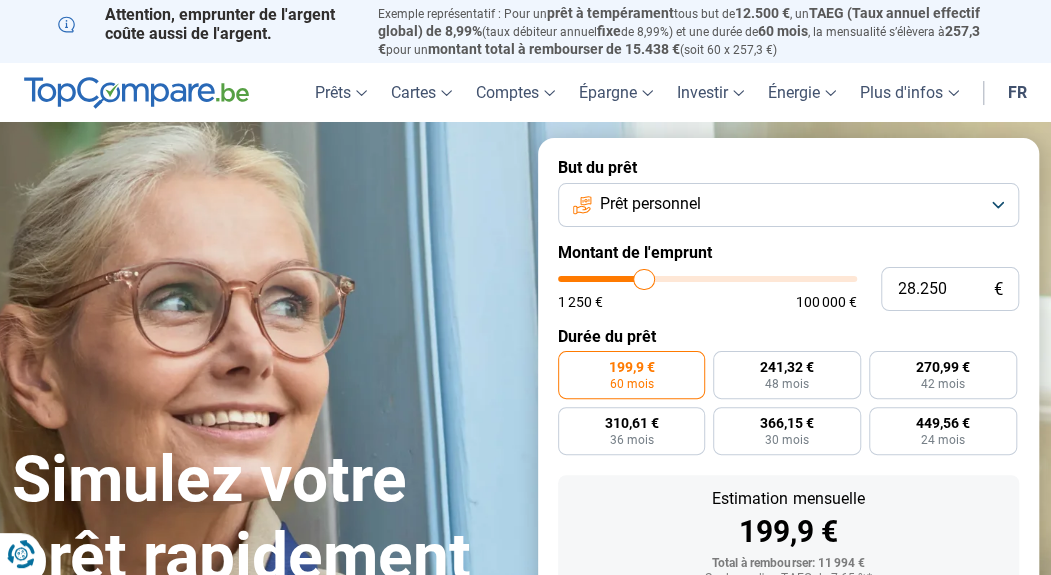 type on "28250" 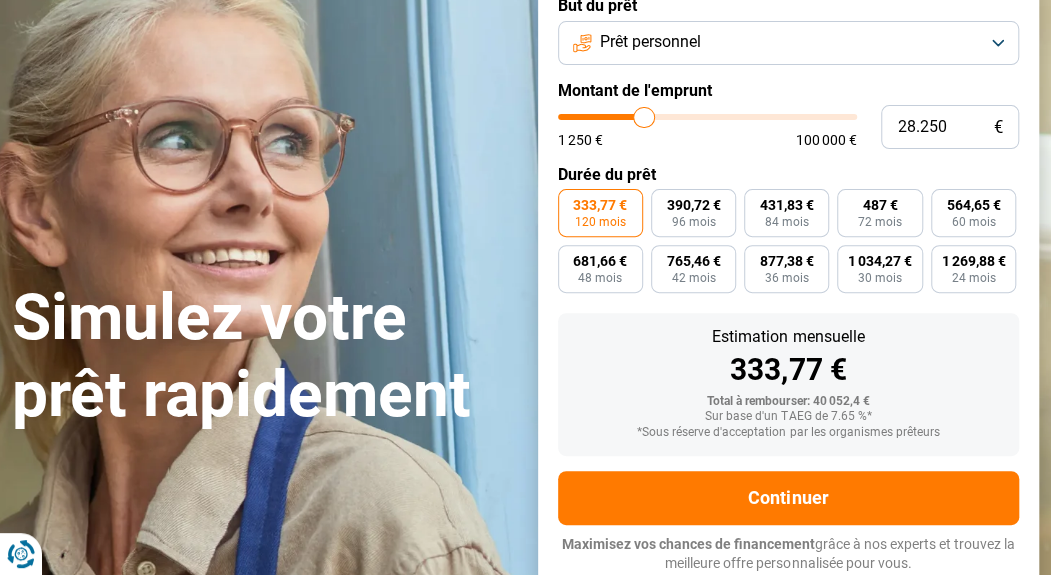 scroll, scrollTop: 62, scrollLeft: 0, axis: vertical 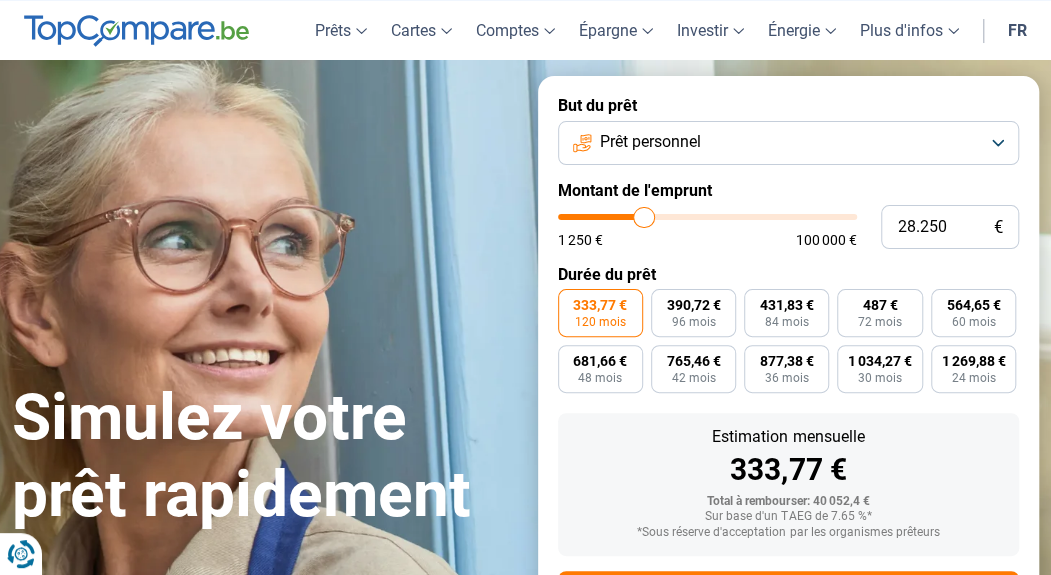 type on "27.500" 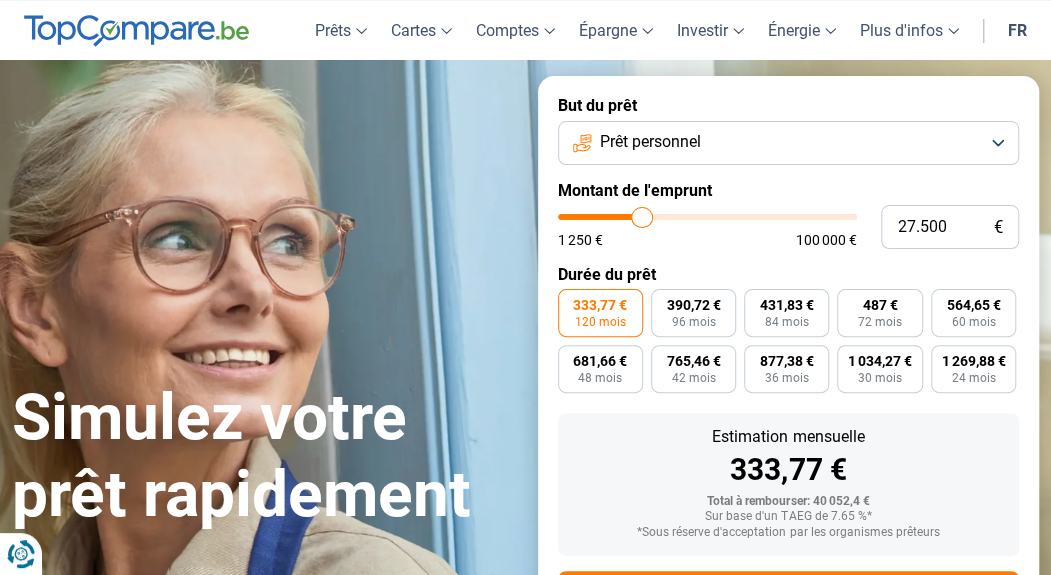 type on "27.250" 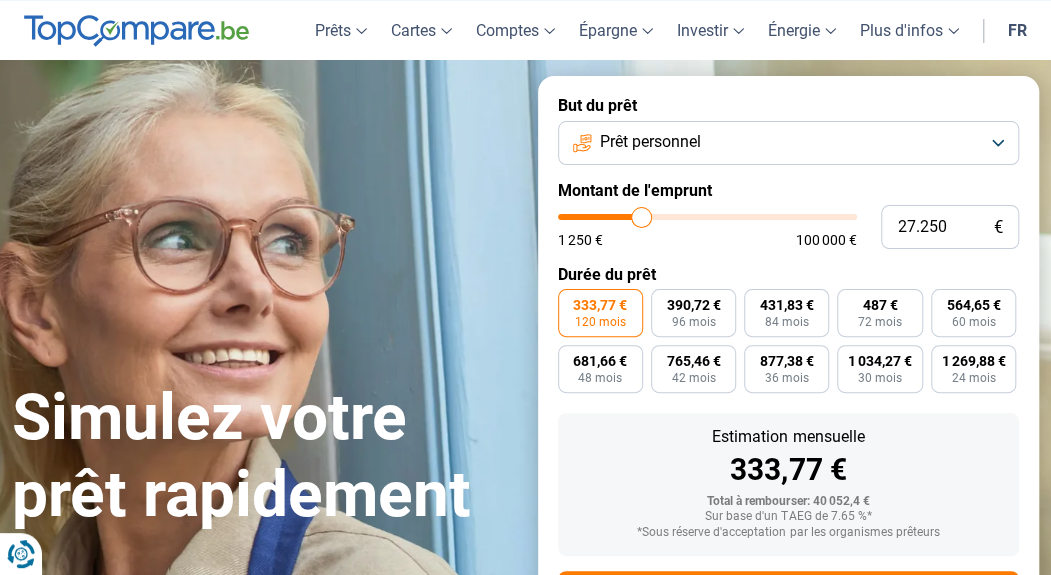 type on "27.000" 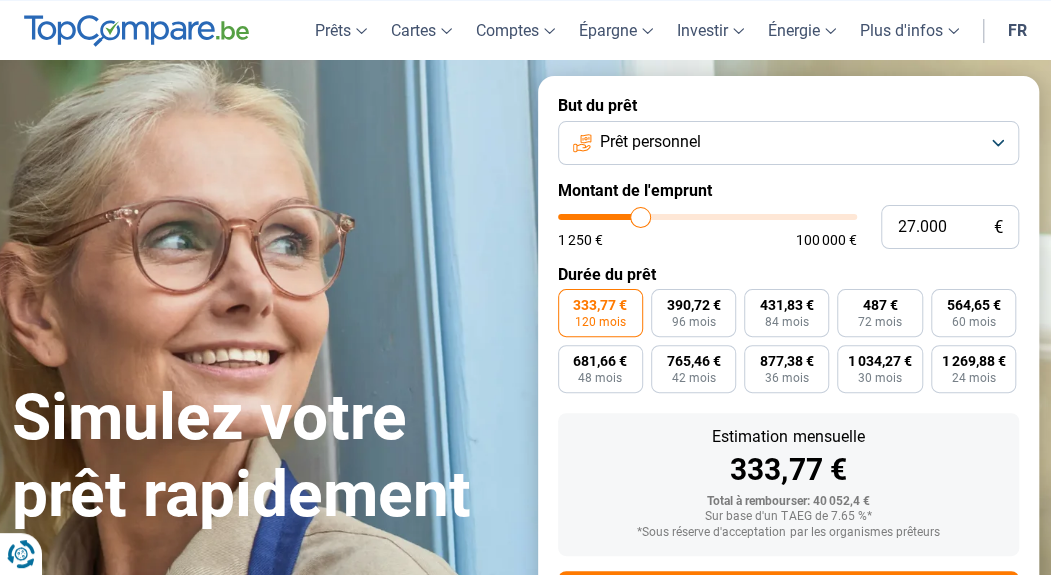 type on "26.500" 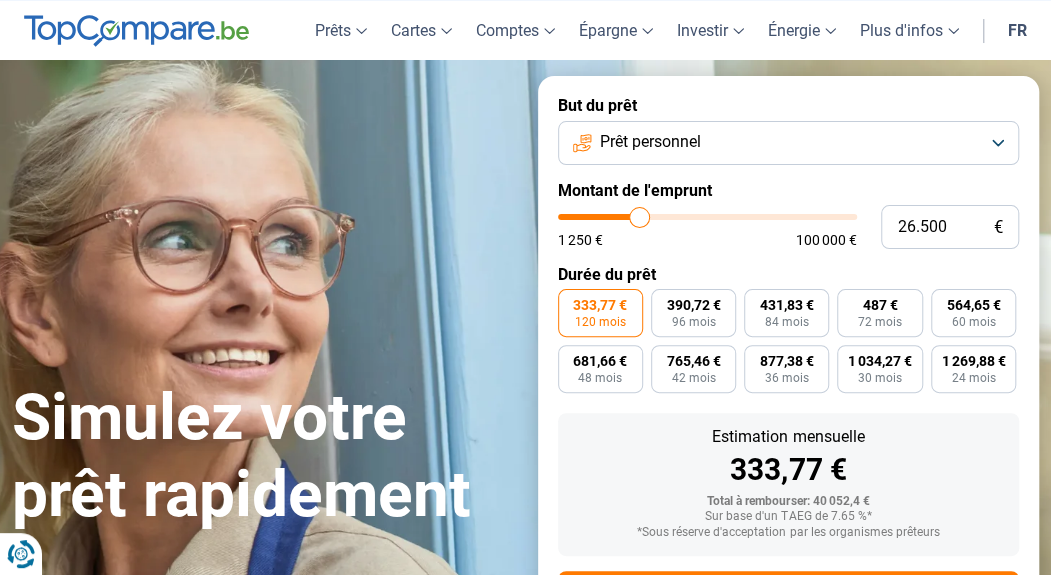 type on "26.000" 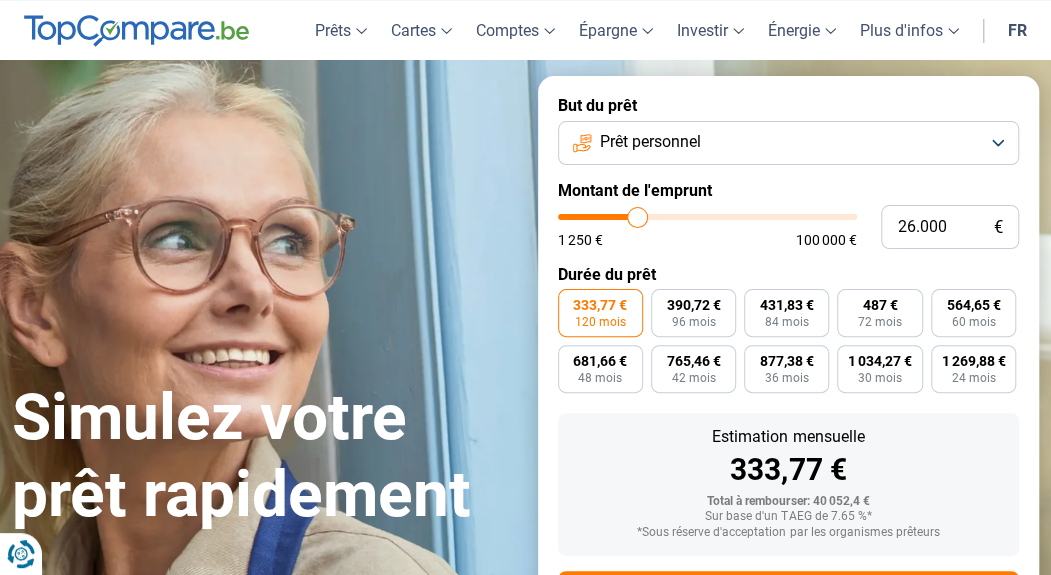 type on "25.750" 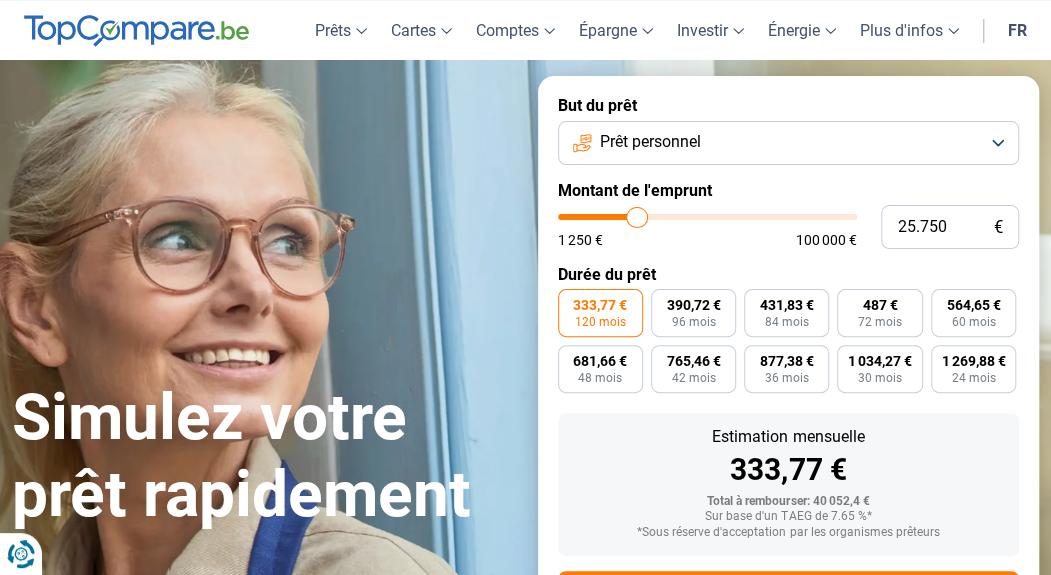 type on "25.500" 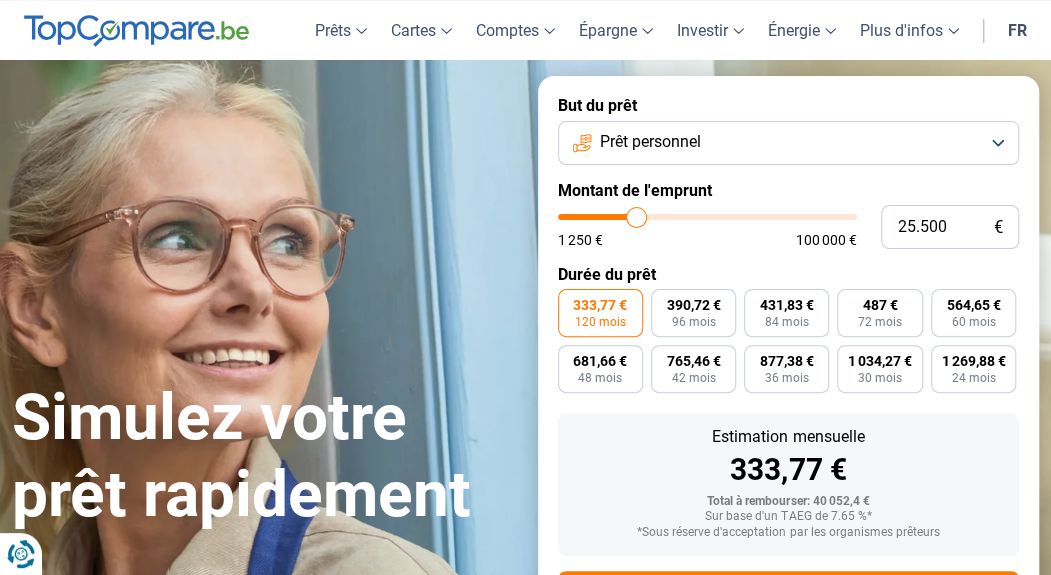 type on "25.000" 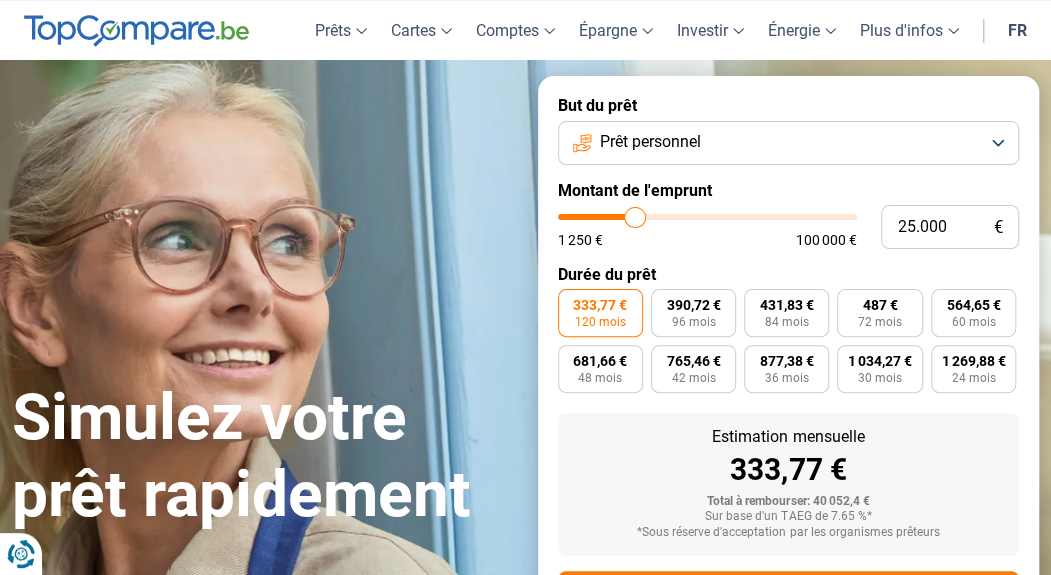 type on "24.750" 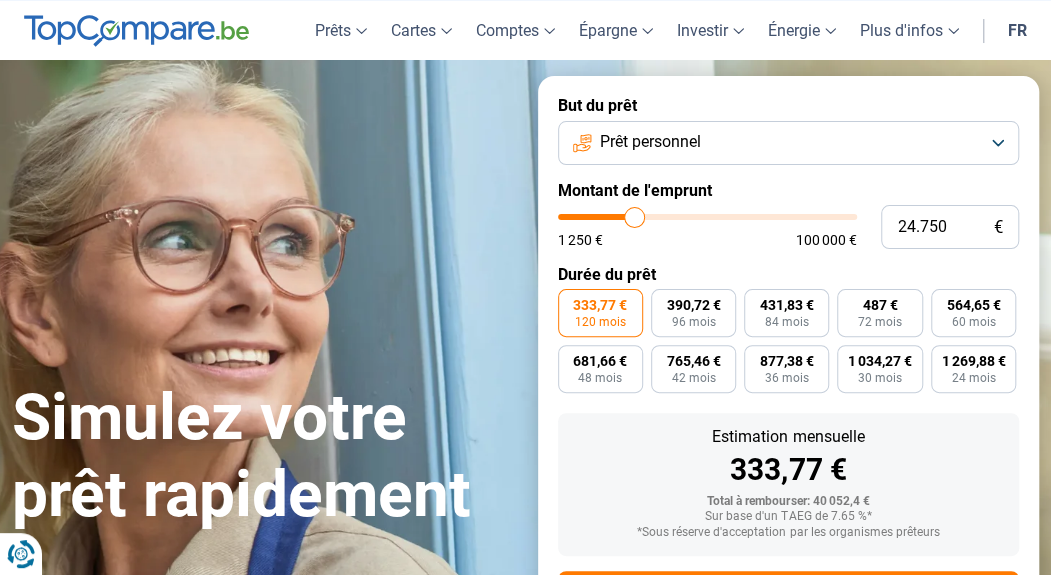 type on "24.000" 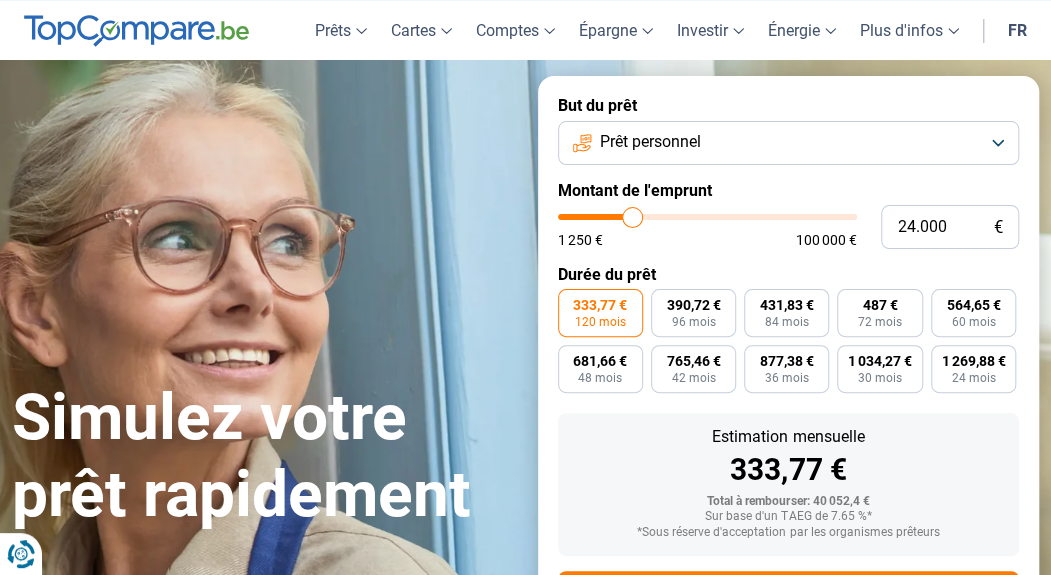 type on "23.250" 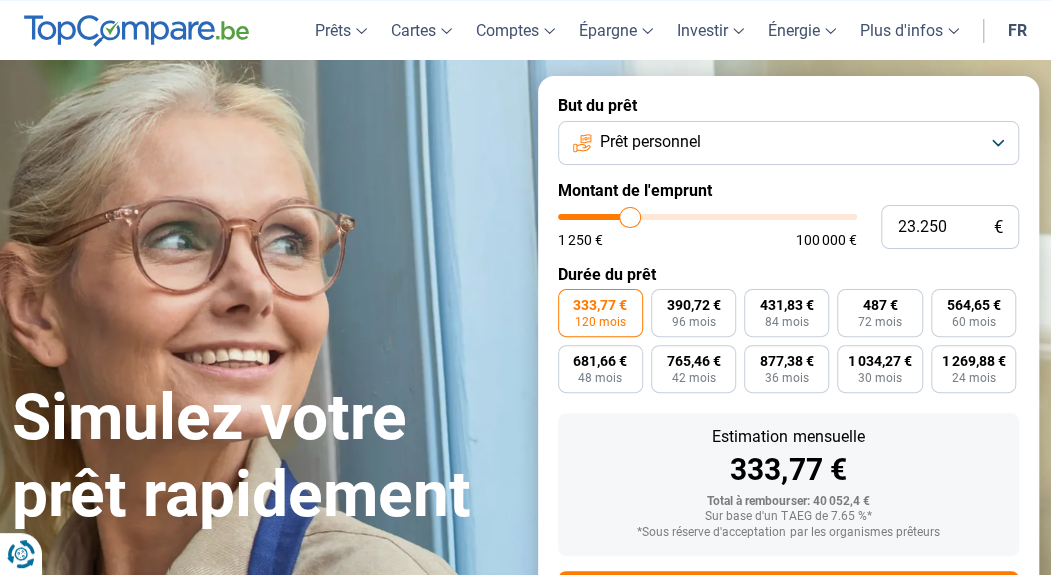 type on "23.000" 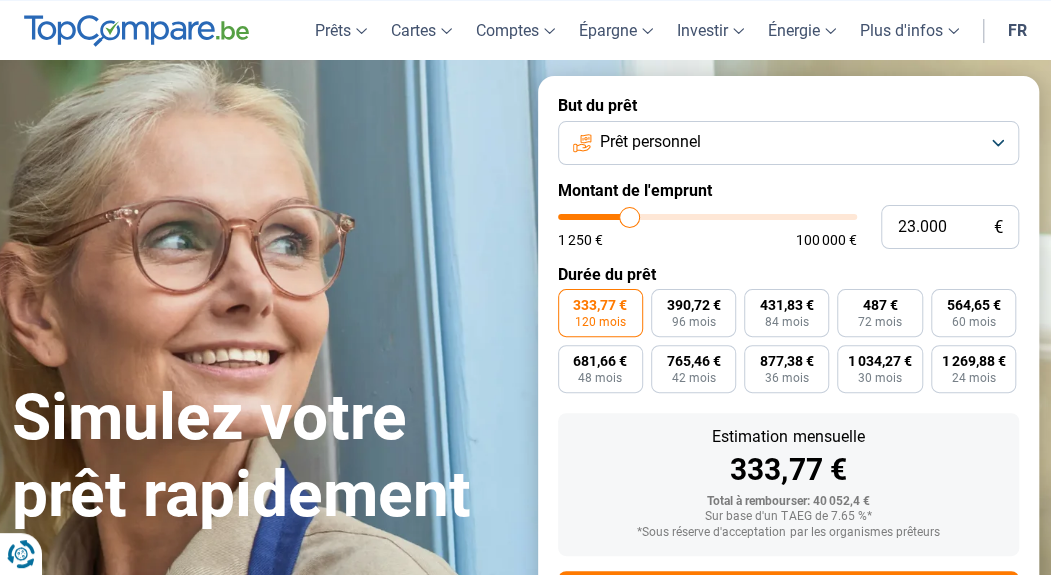 type on "23.750" 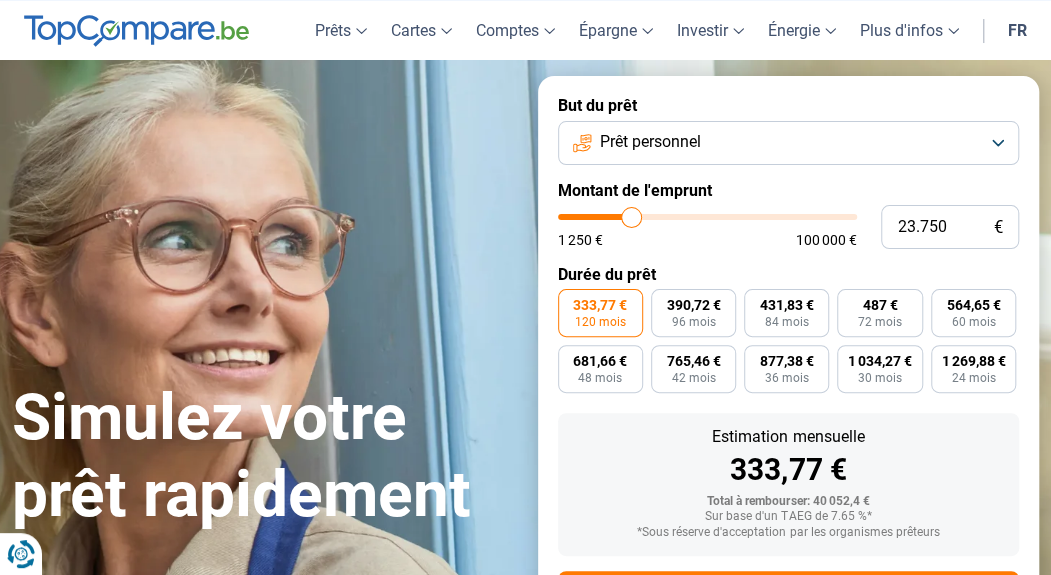 type on "24.500" 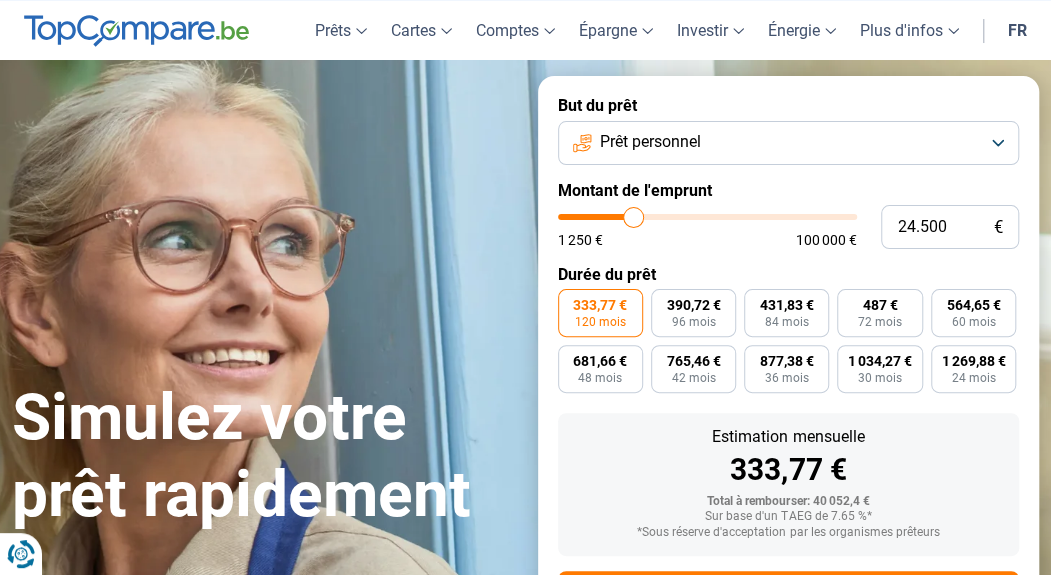 type on "25.750" 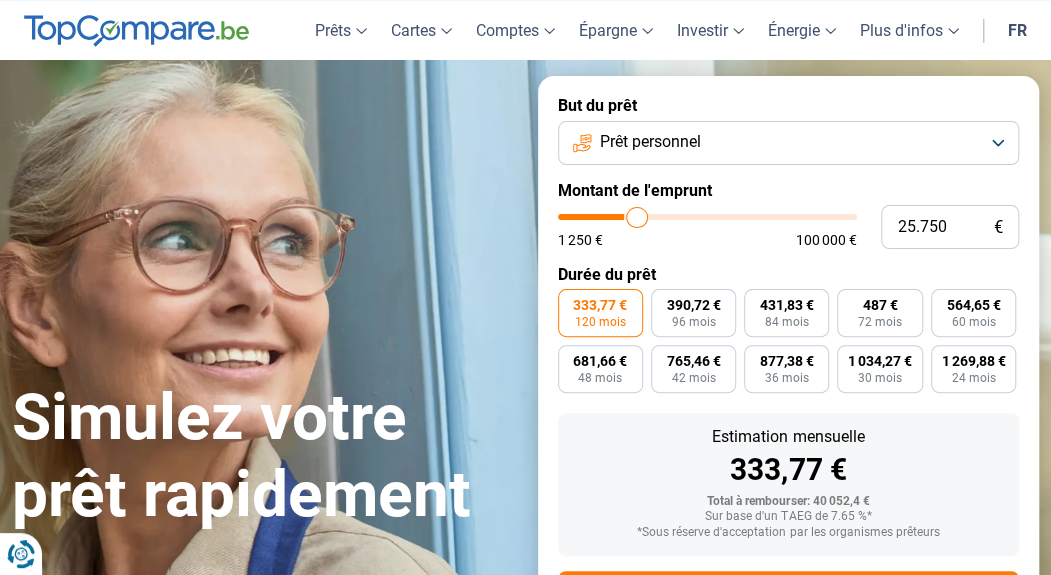 type on "26.500" 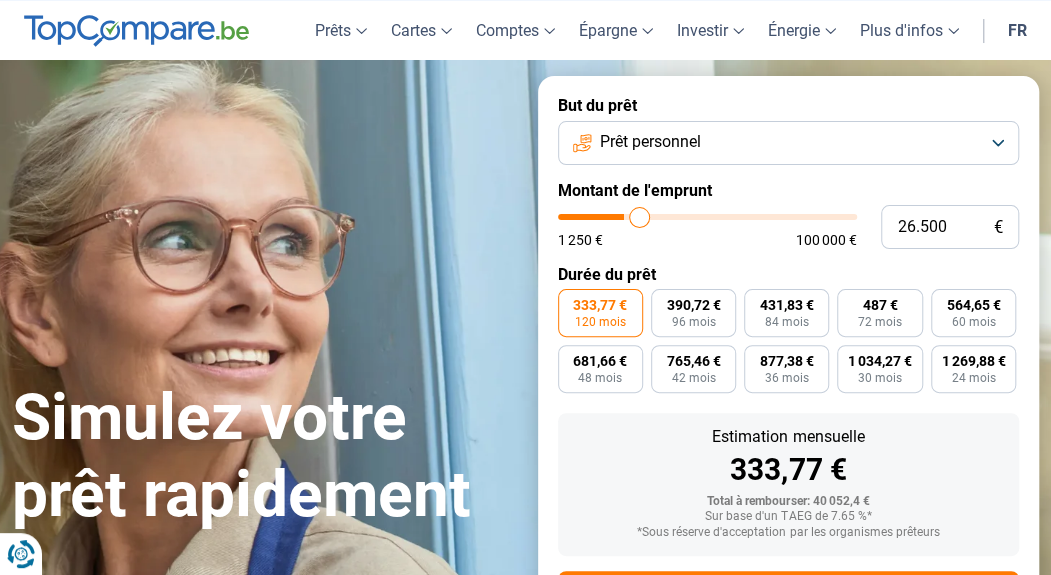 type on "27.500" 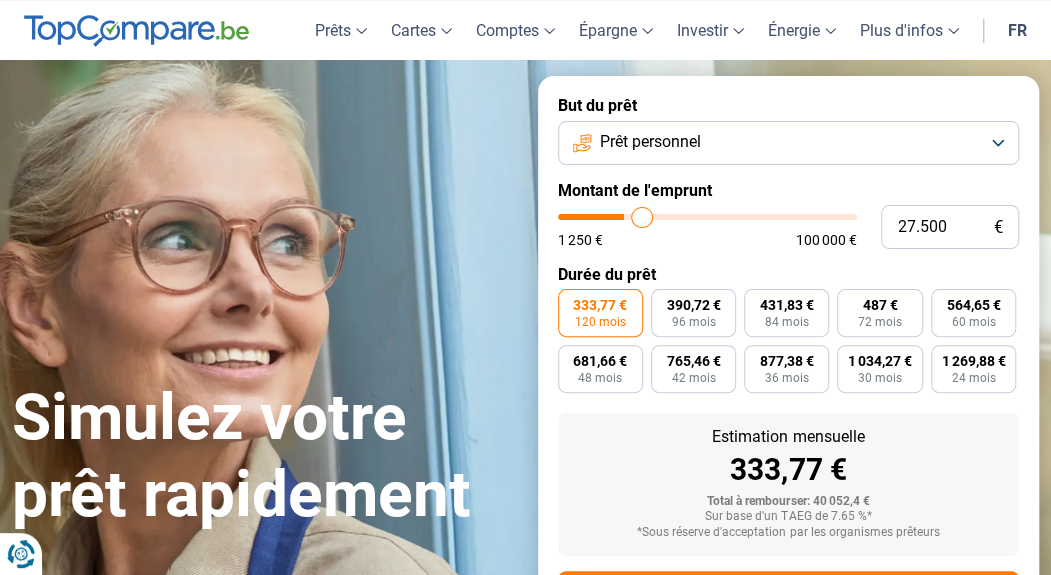 type on "28.750" 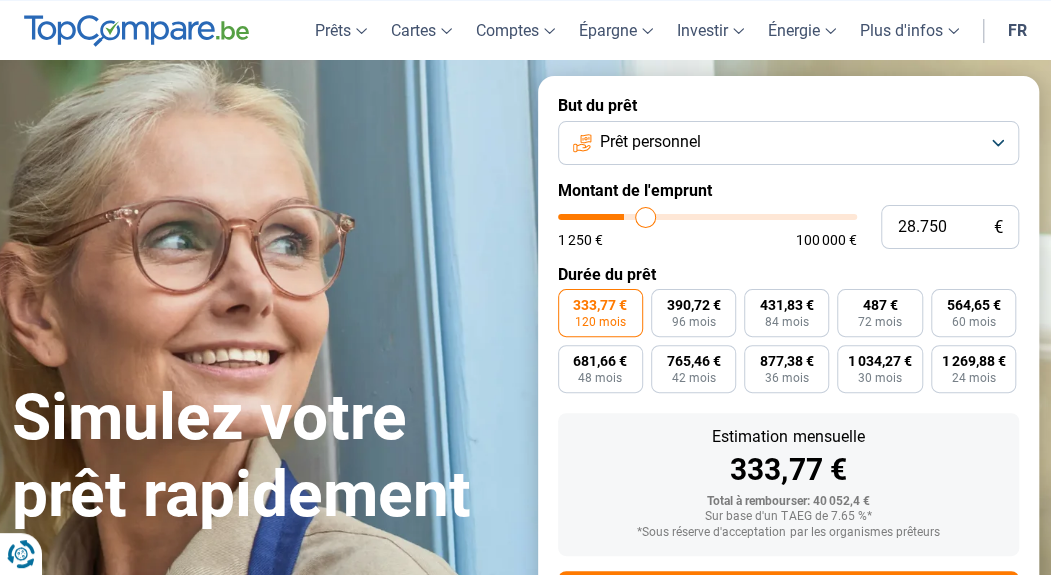 type on "29.000" 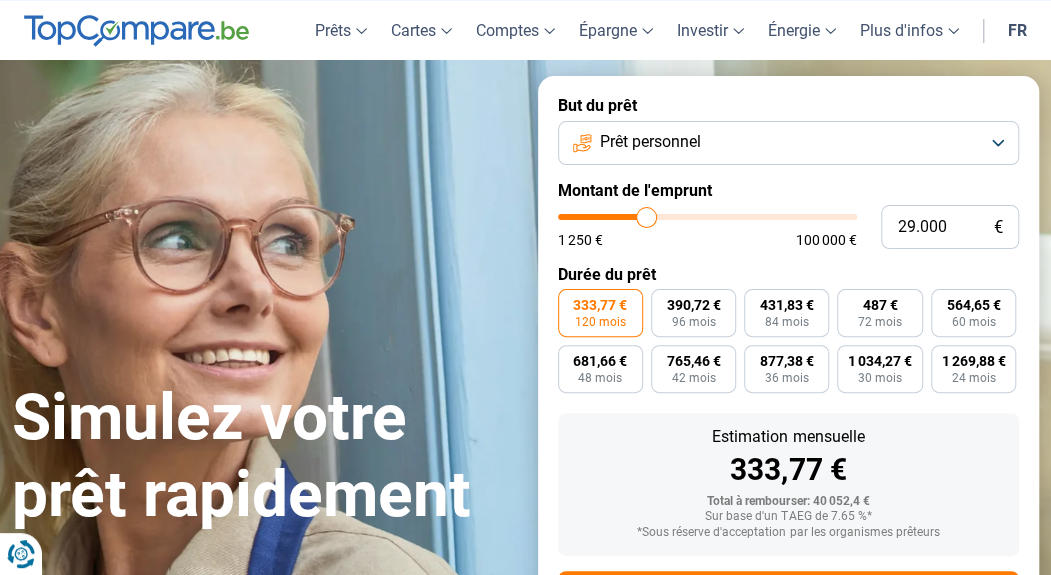 type on "28.500" 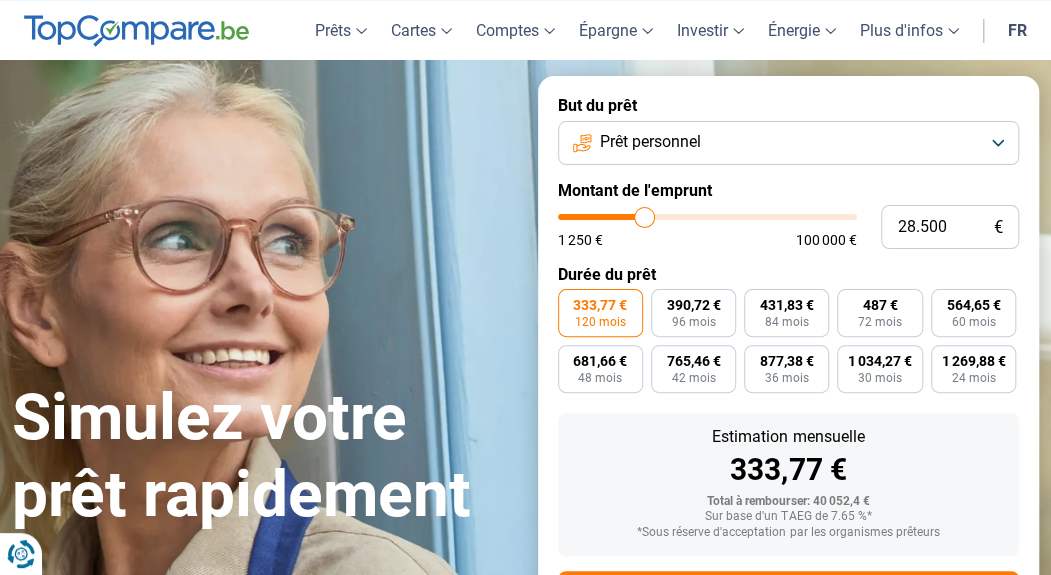 type on "27.500" 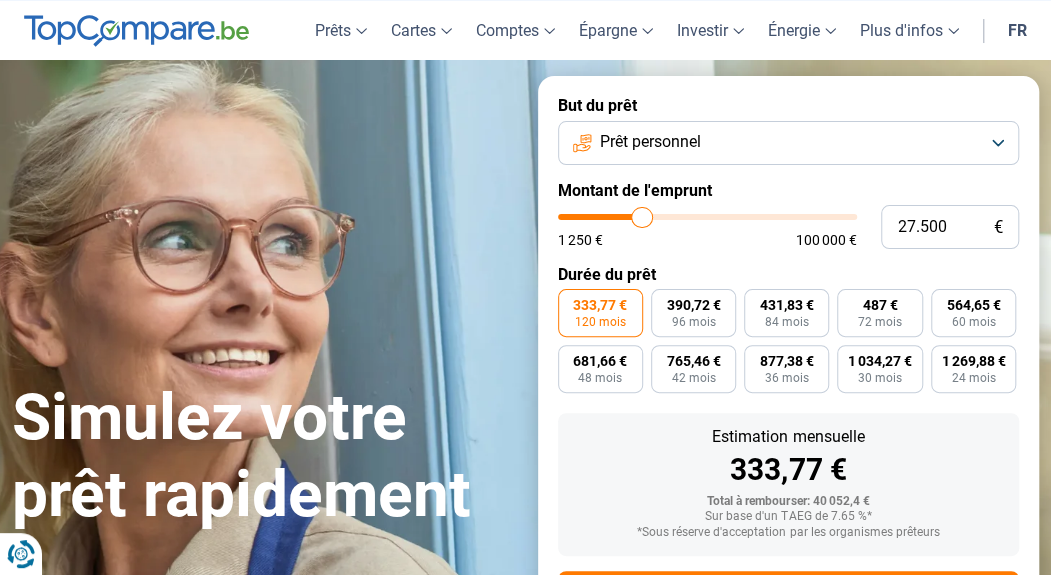type on "27.000" 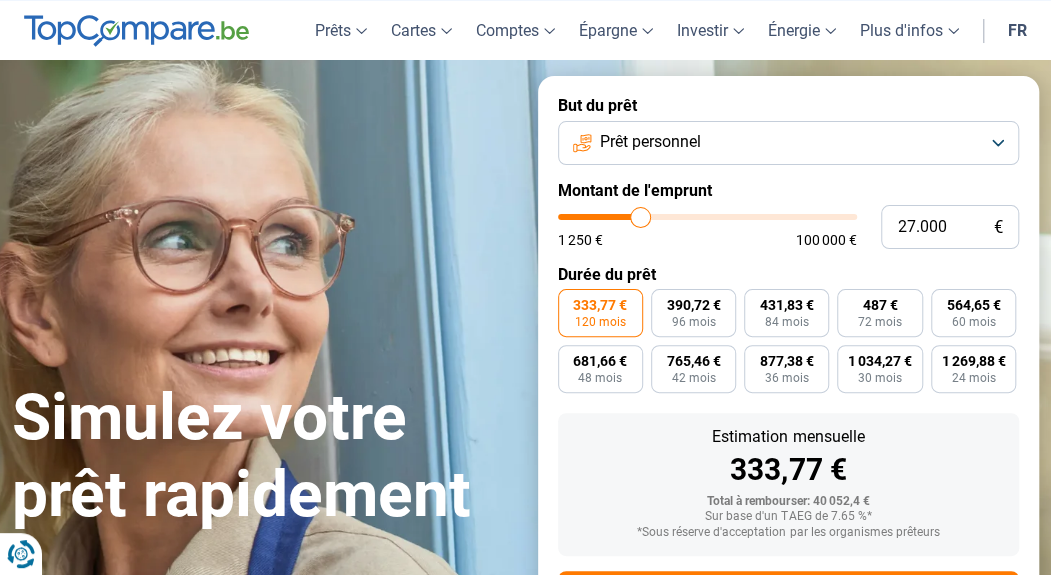 type on "26.750" 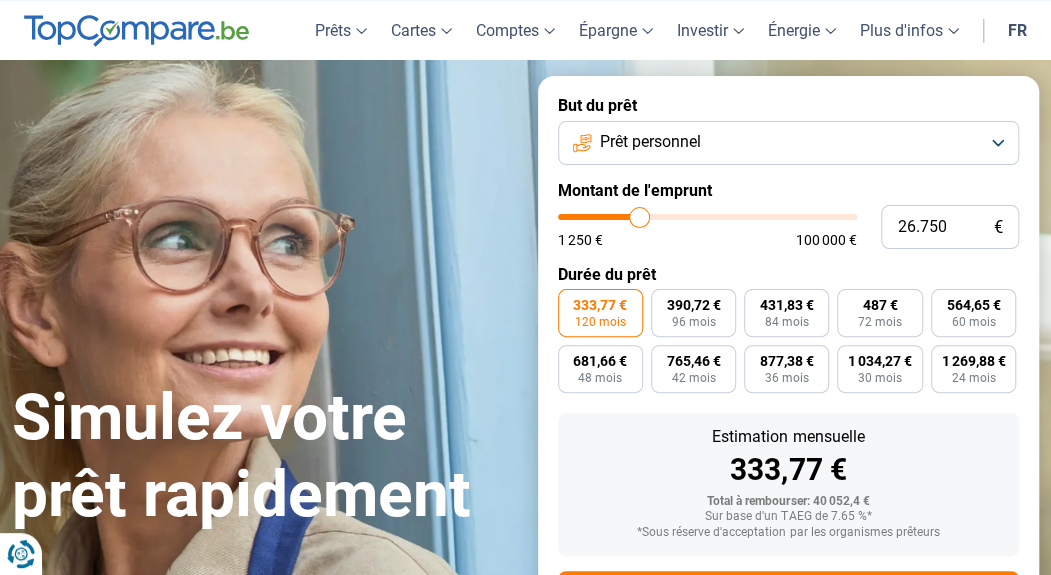 type on "26.000" 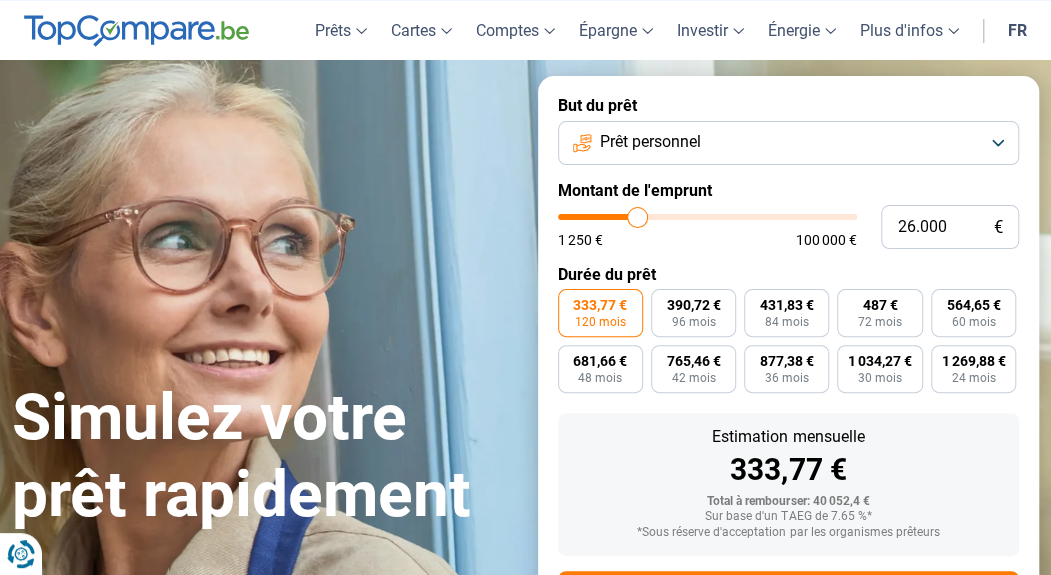 type on "25.750" 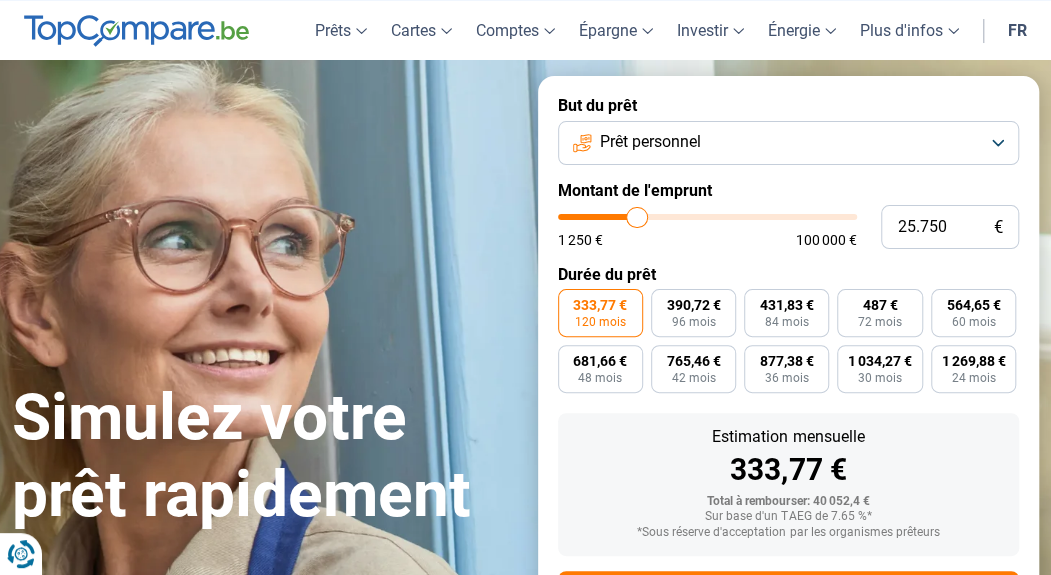 type on "25.250" 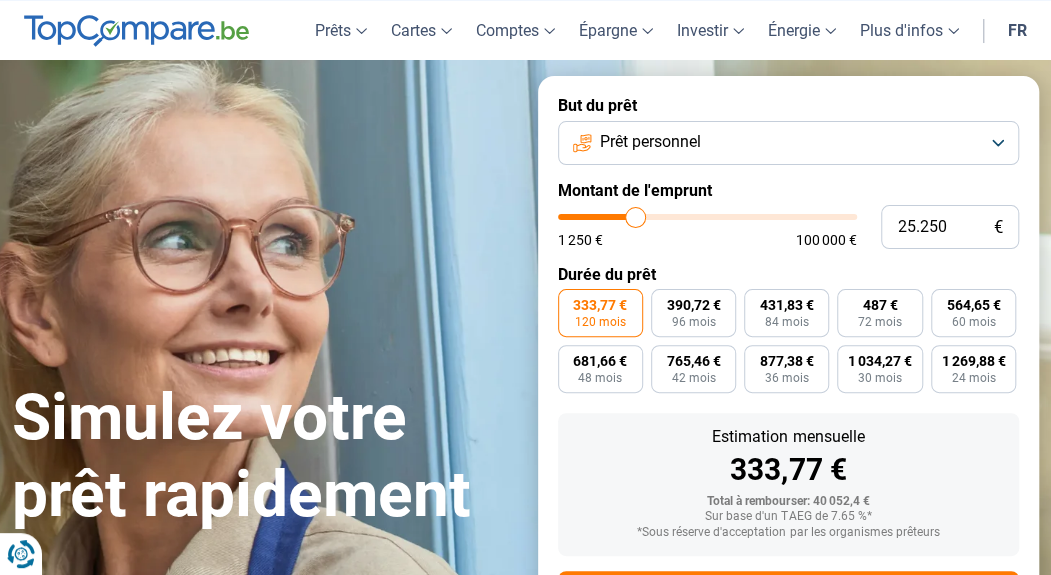 type on "25.000" 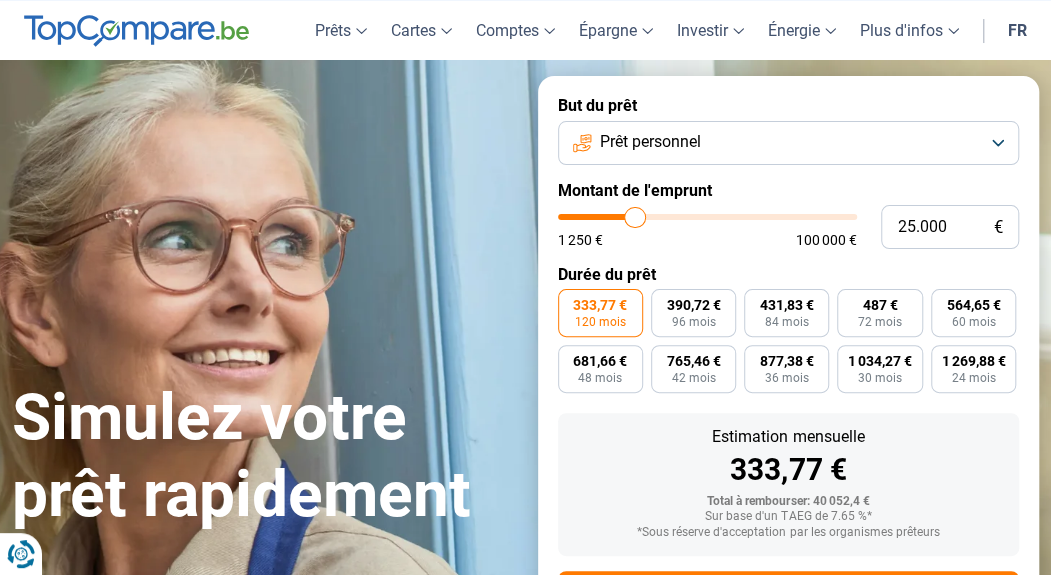 type on "24.750" 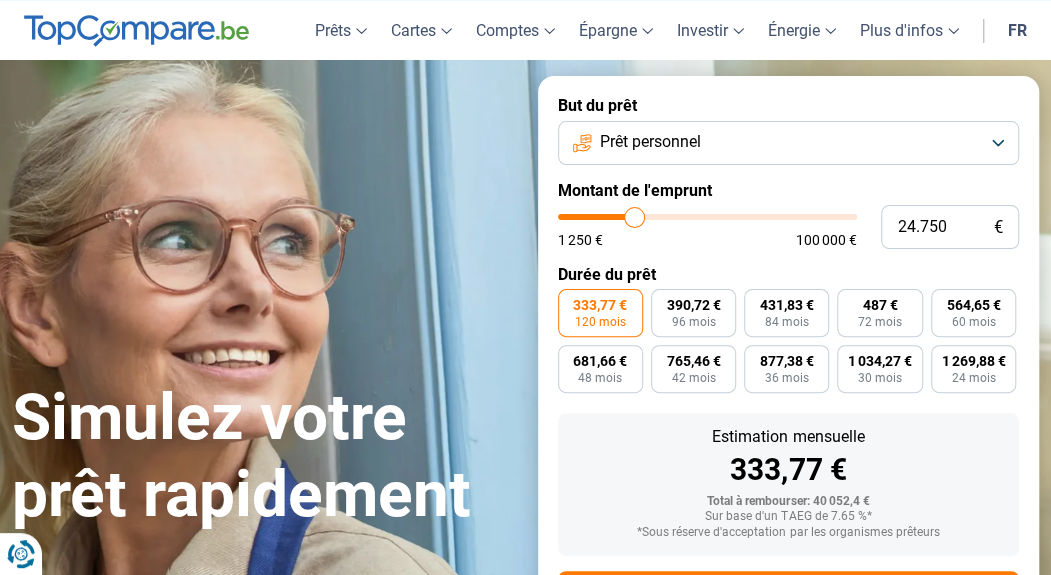 type on "24.500" 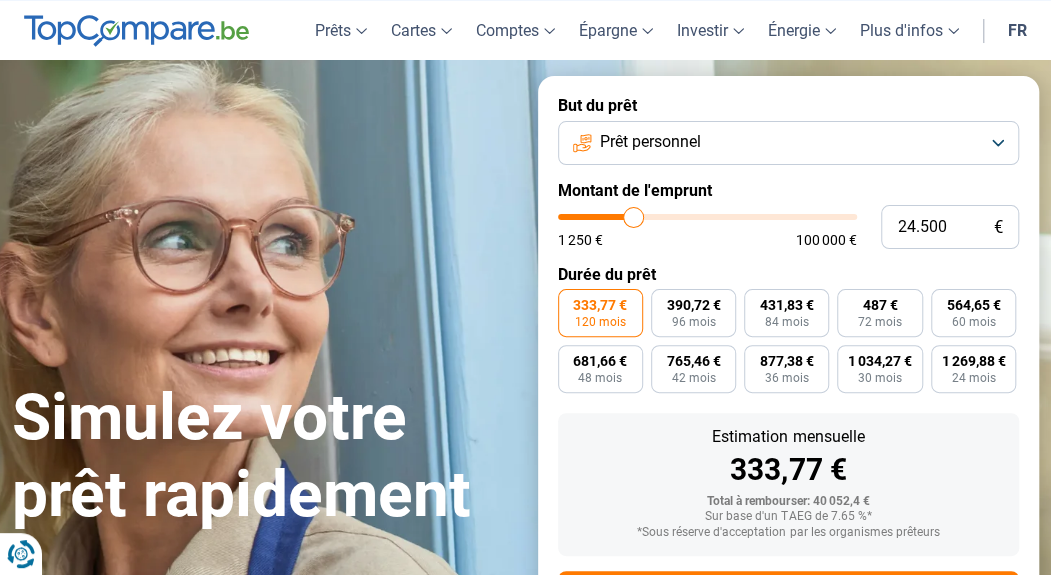 type on "24.000" 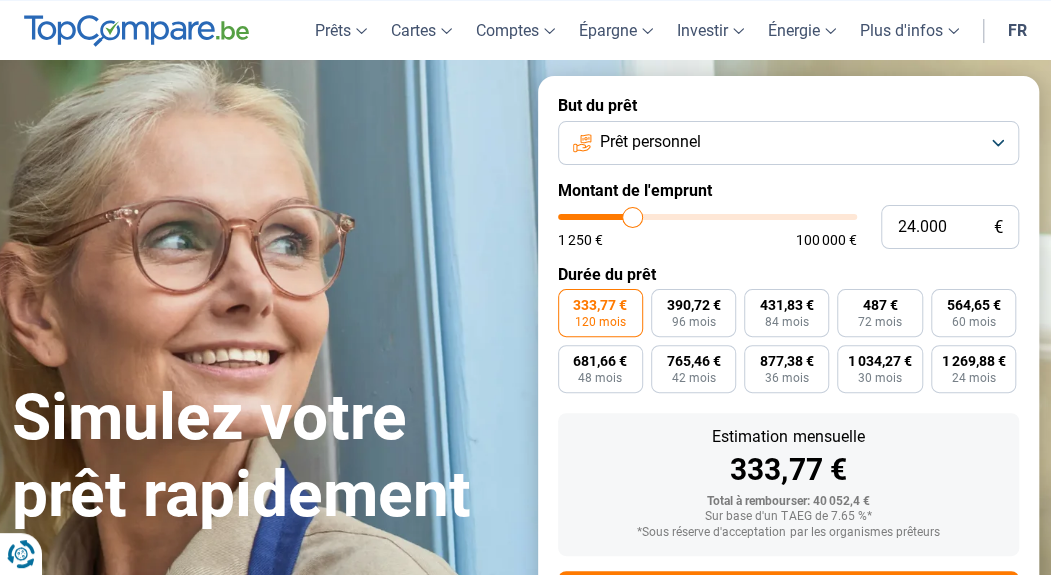 type on "23.500" 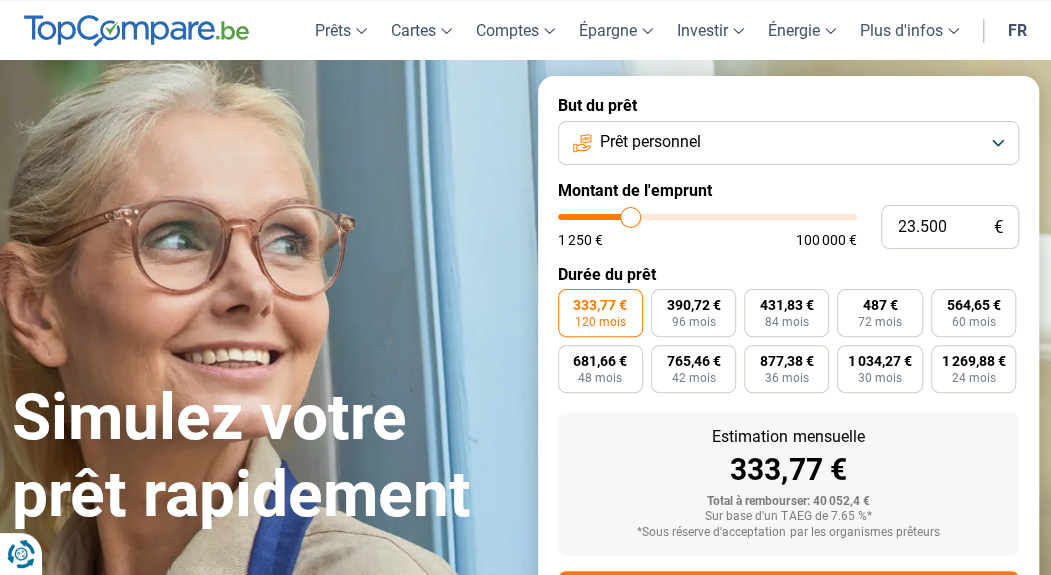 type on "23.250" 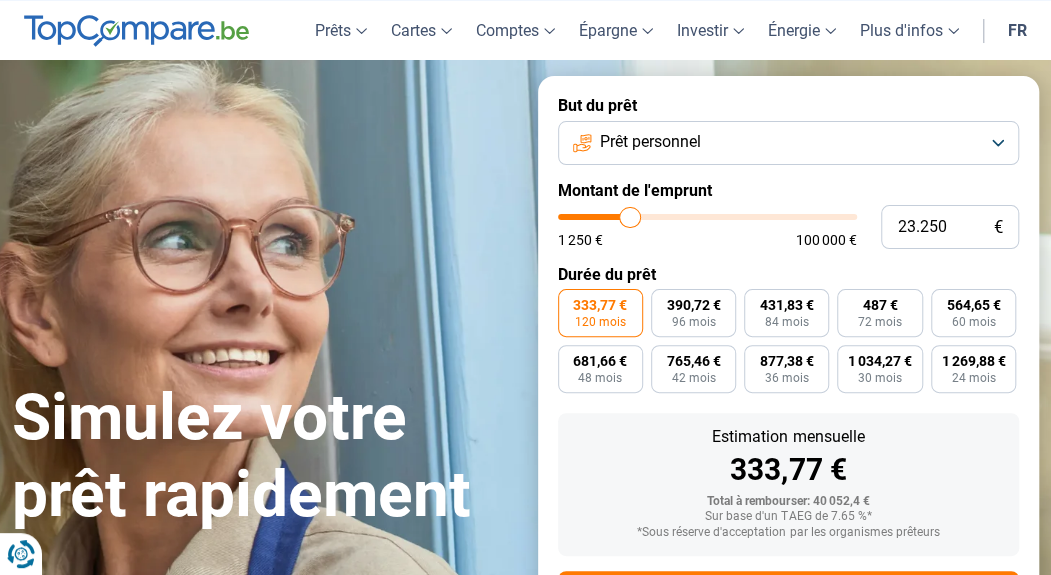 type on "22.750" 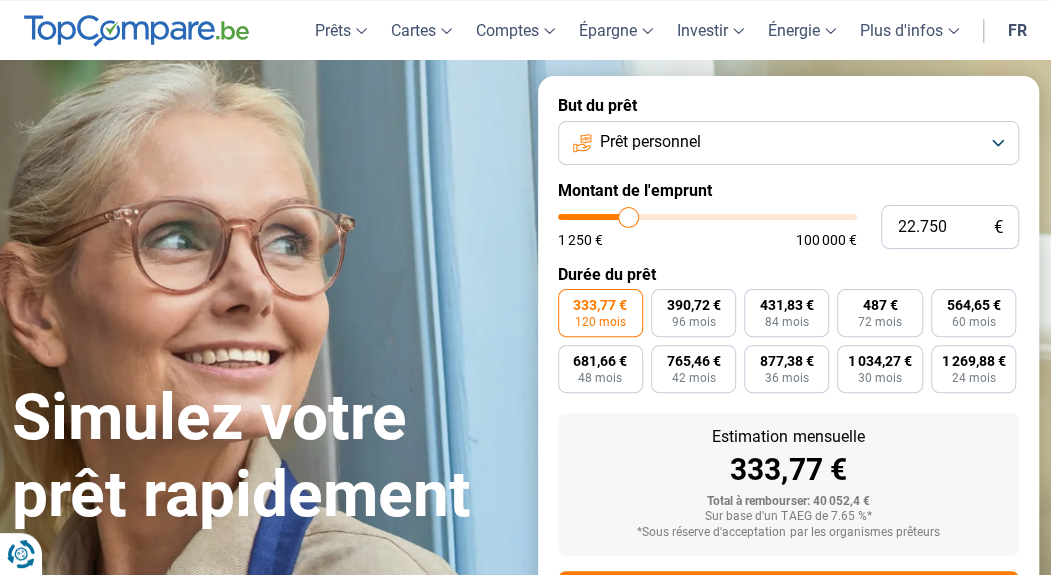 type on "22.000" 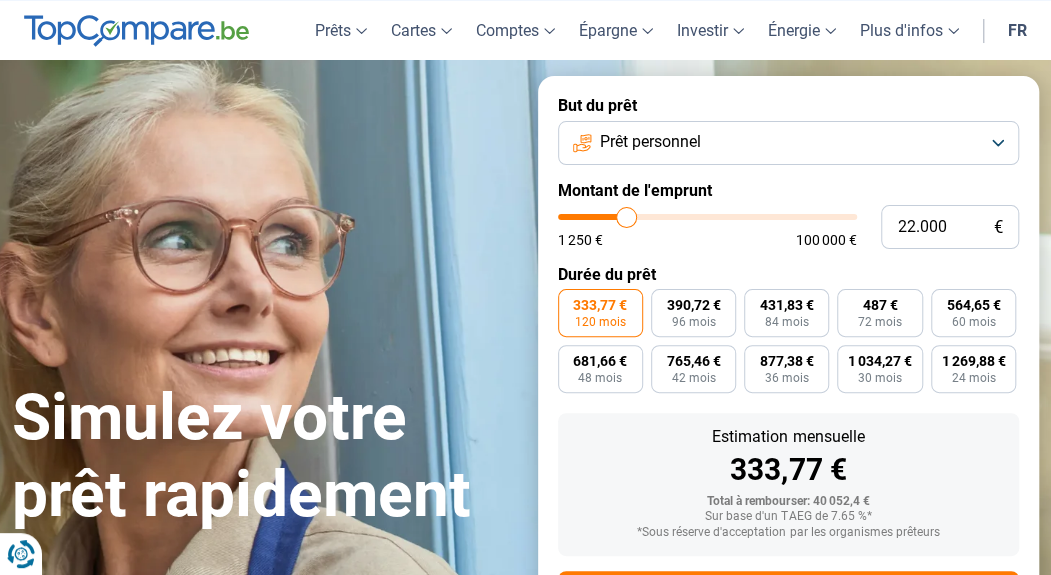 type on "21.250" 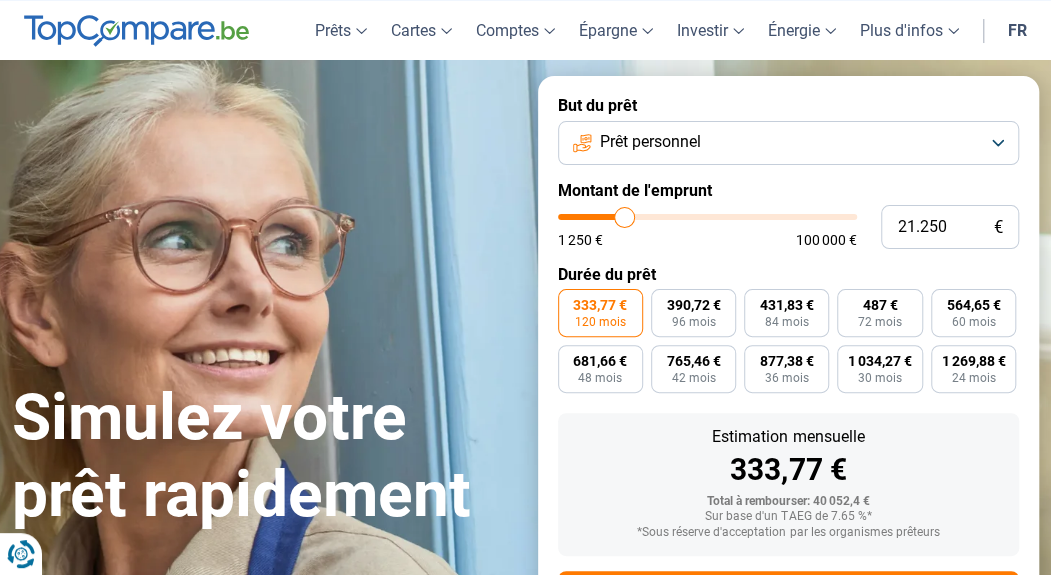 type on "20.500" 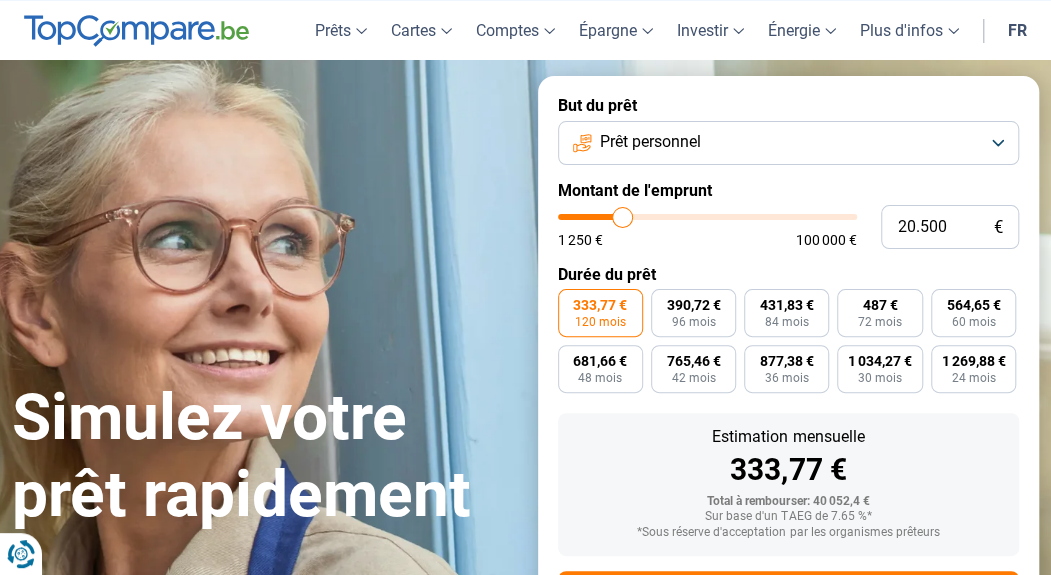 type on "20.000" 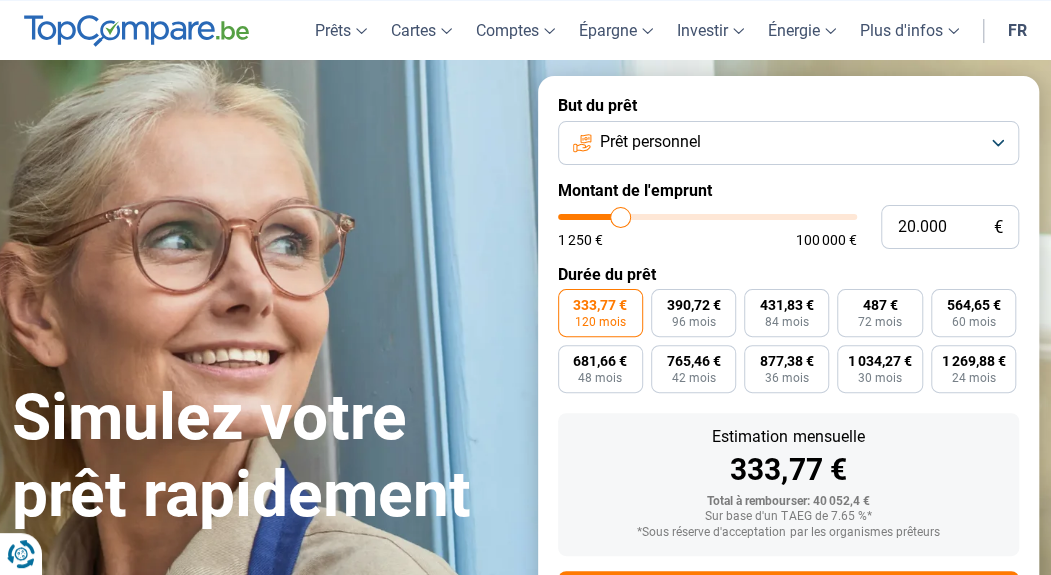type on "19.750" 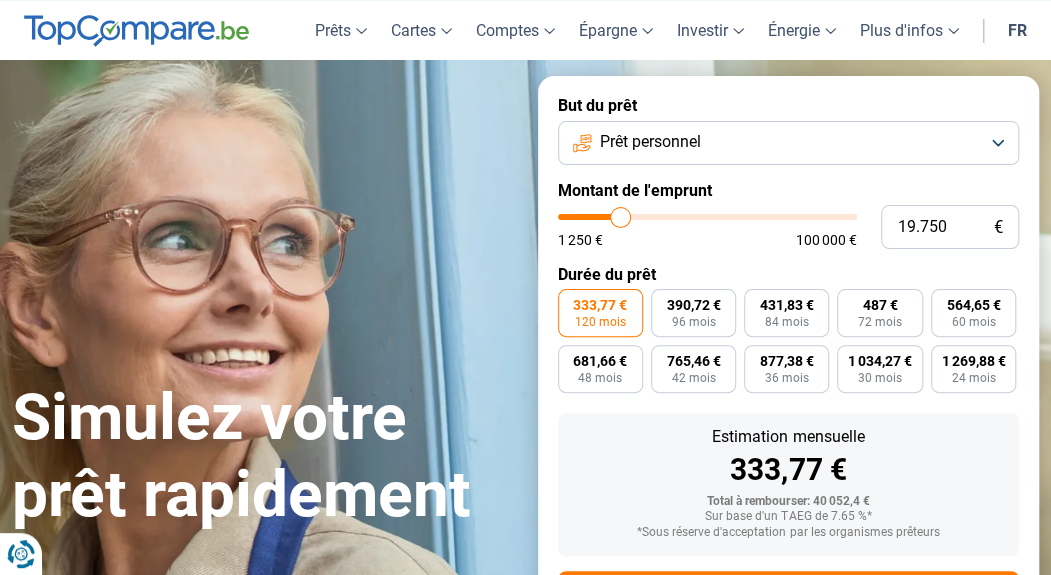 type on "19.000" 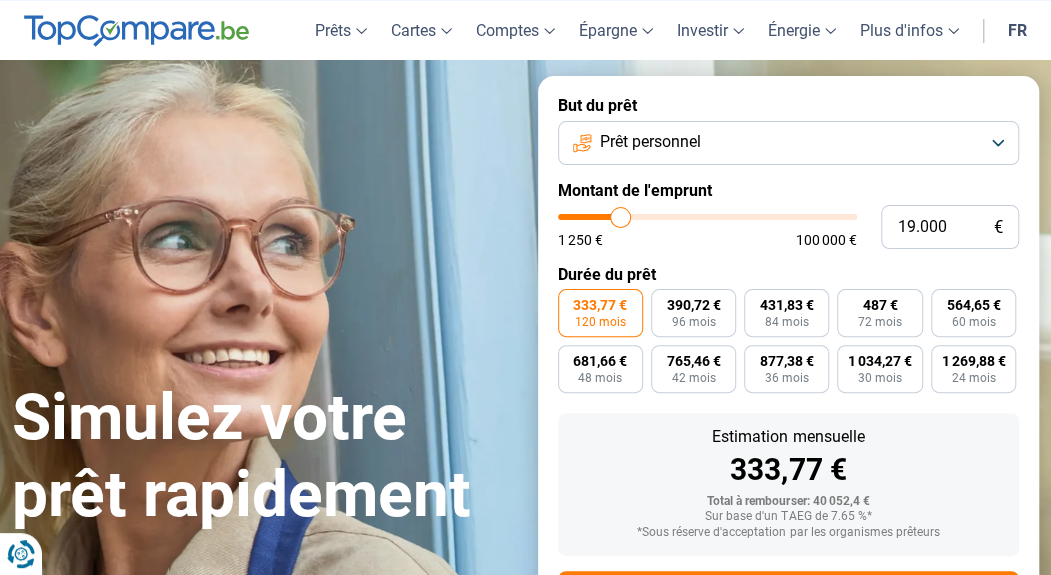 type on "19000" 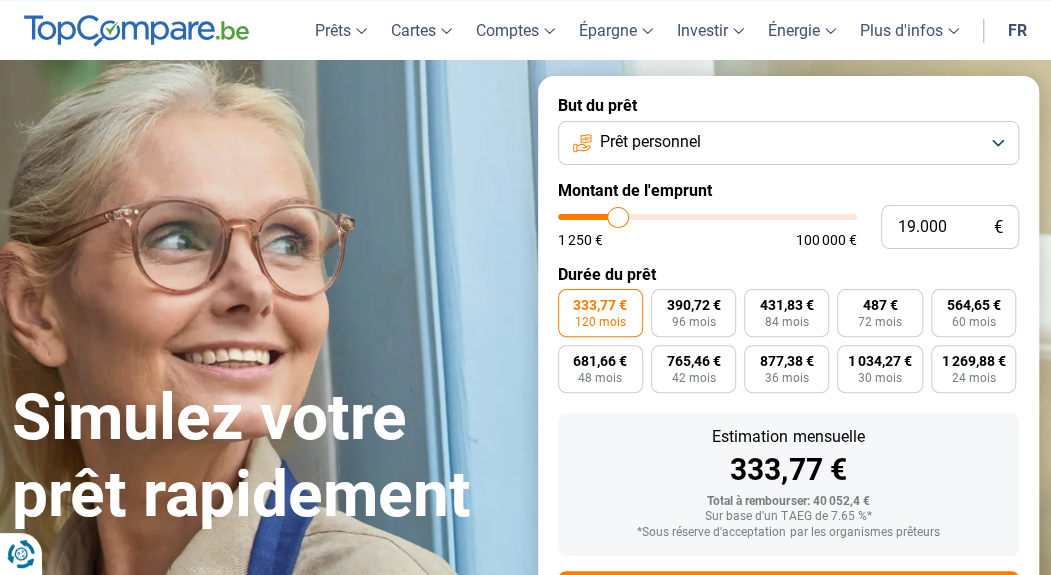 type on "18.750" 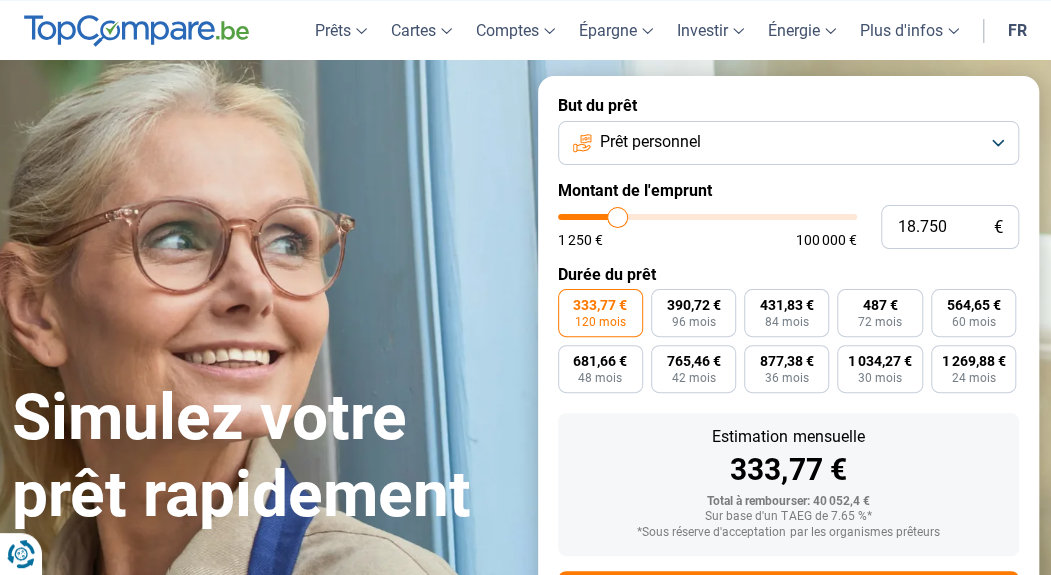 type on "18.250" 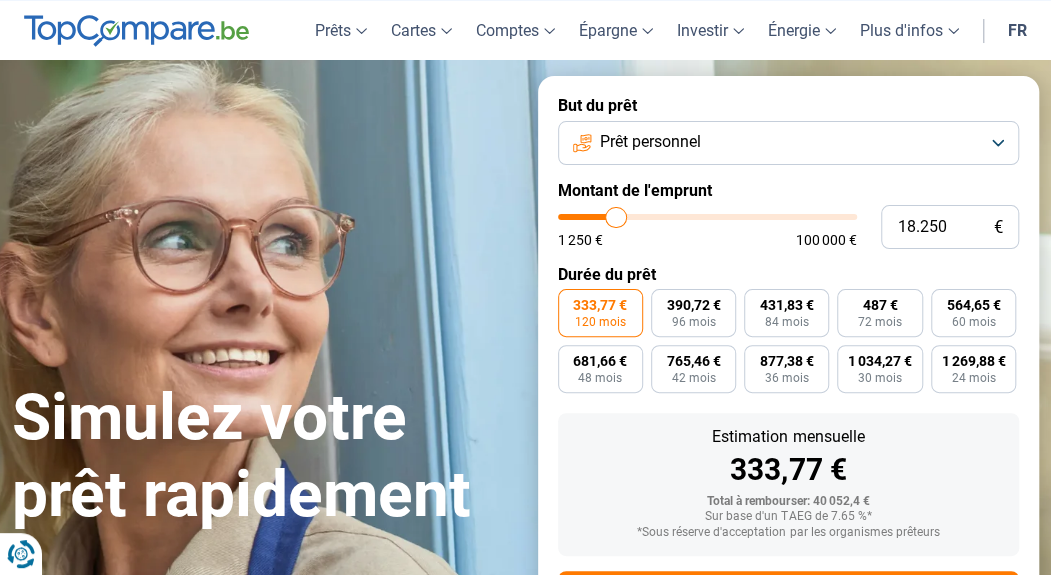 type on "18.000" 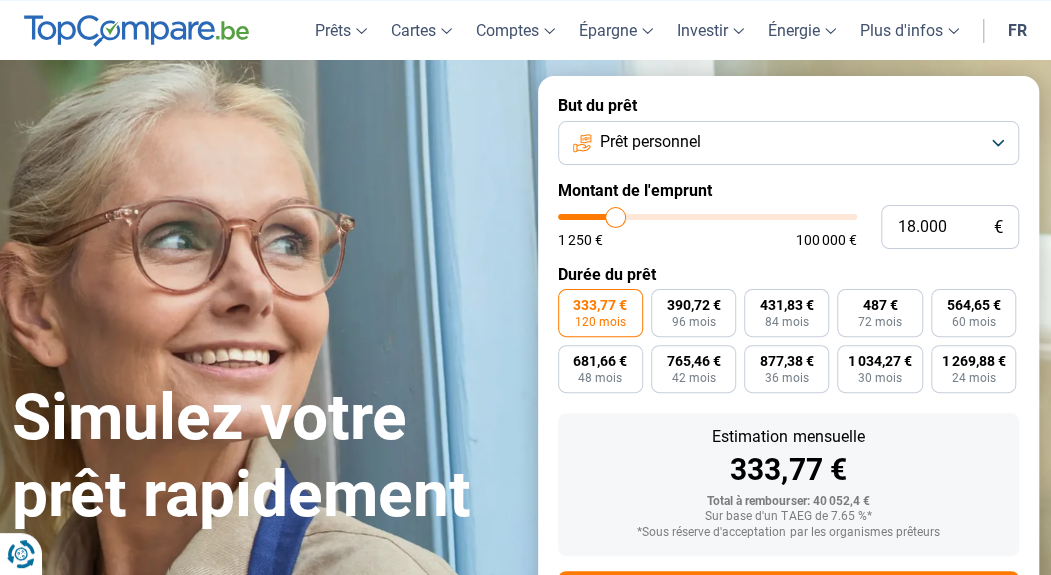 type on "17.500" 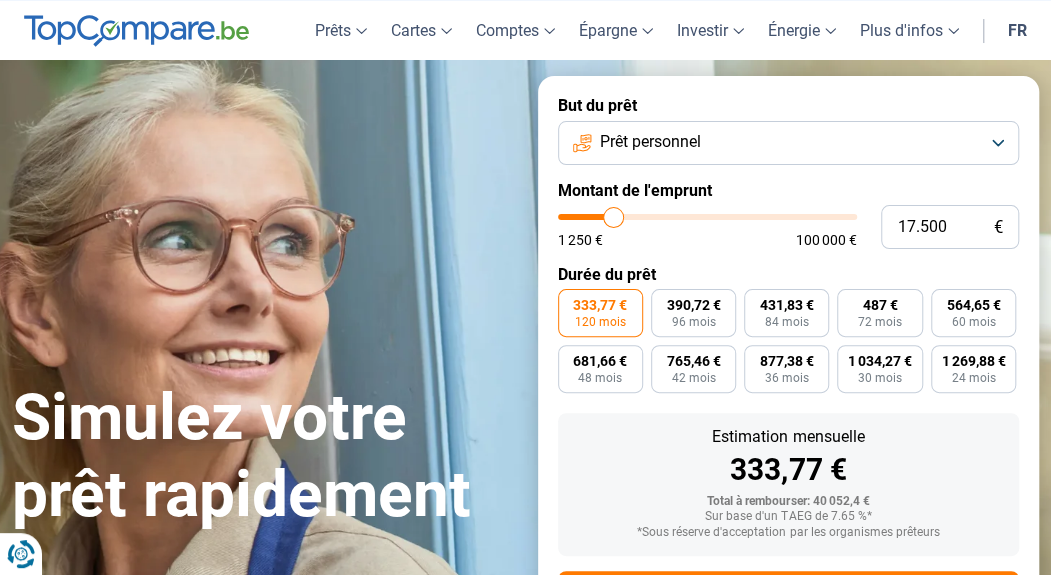 type on "17.250" 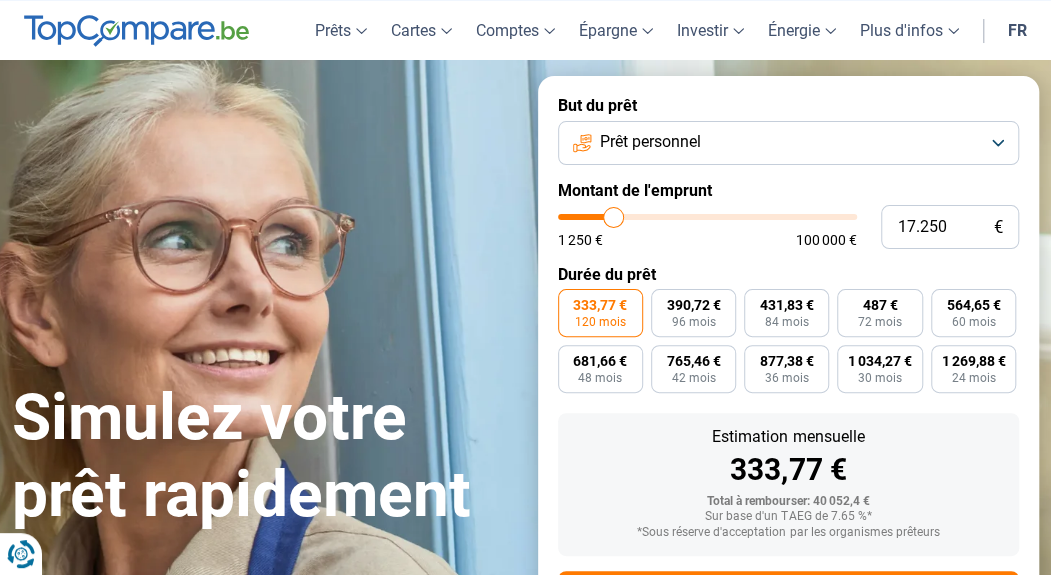type on "16.750" 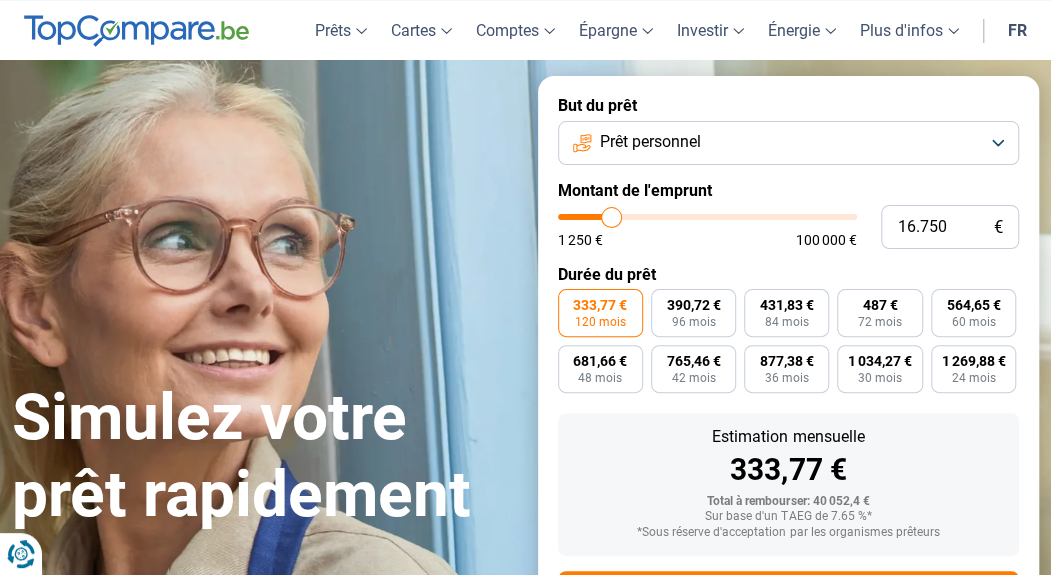 type on "16.500" 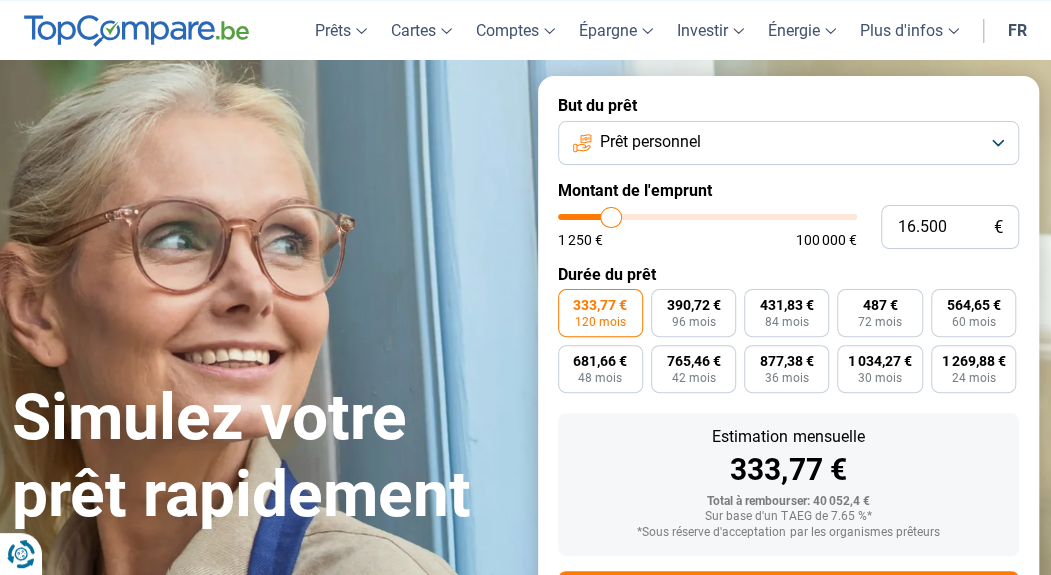 type on "16.250" 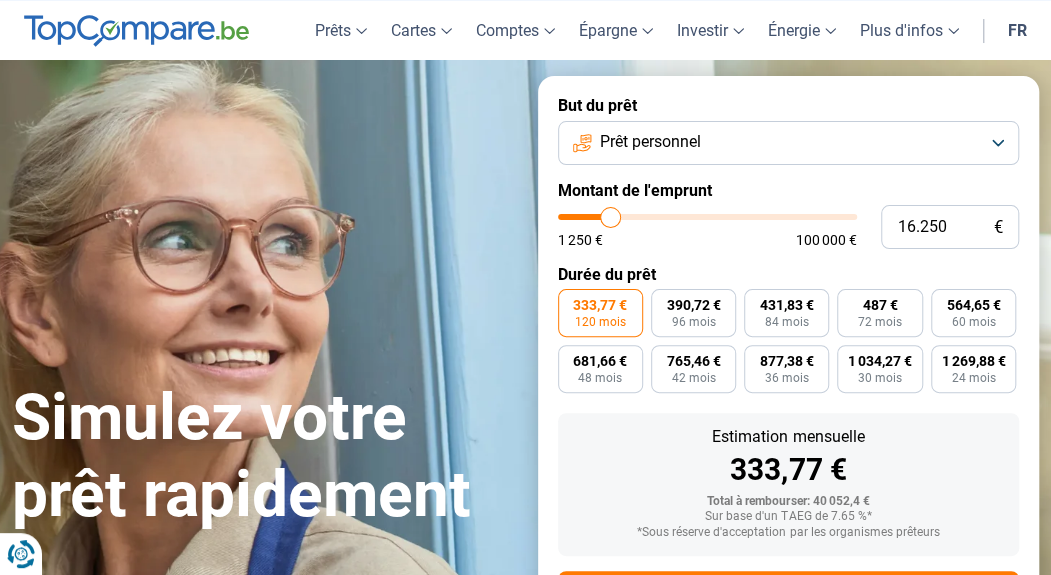 type on "16.000" 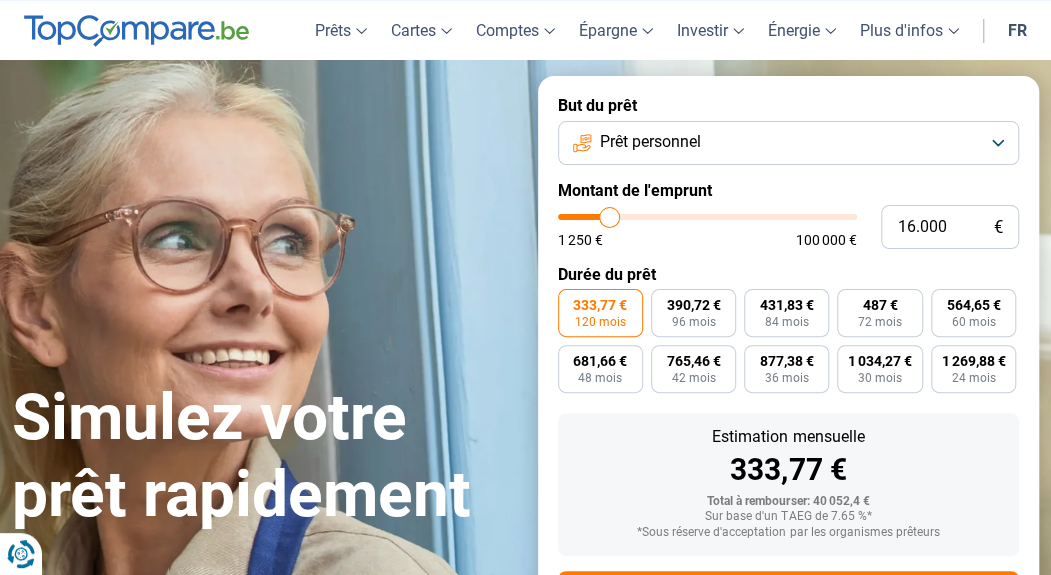 type on "15.250" 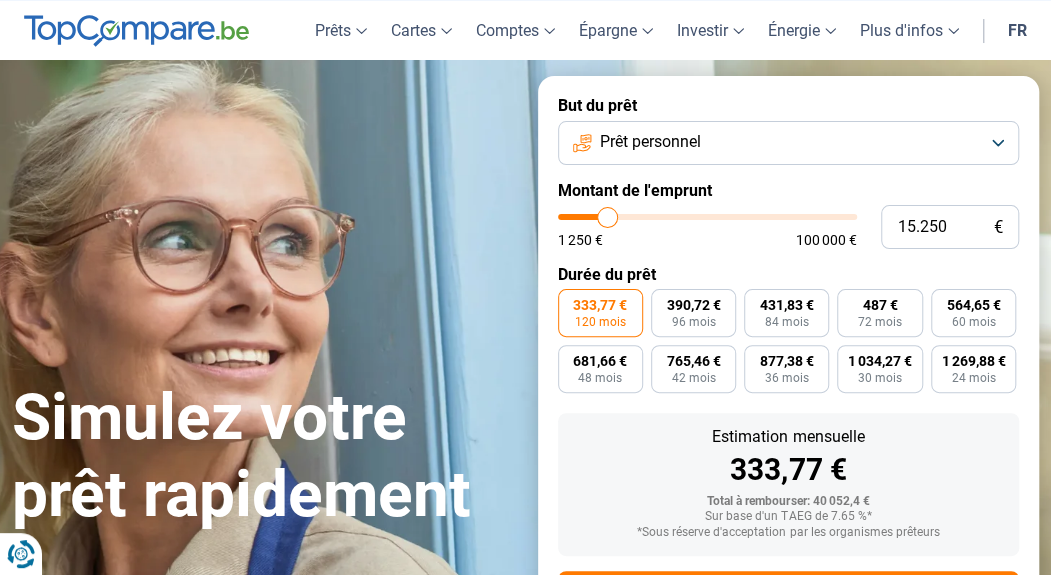 type on "14.750" 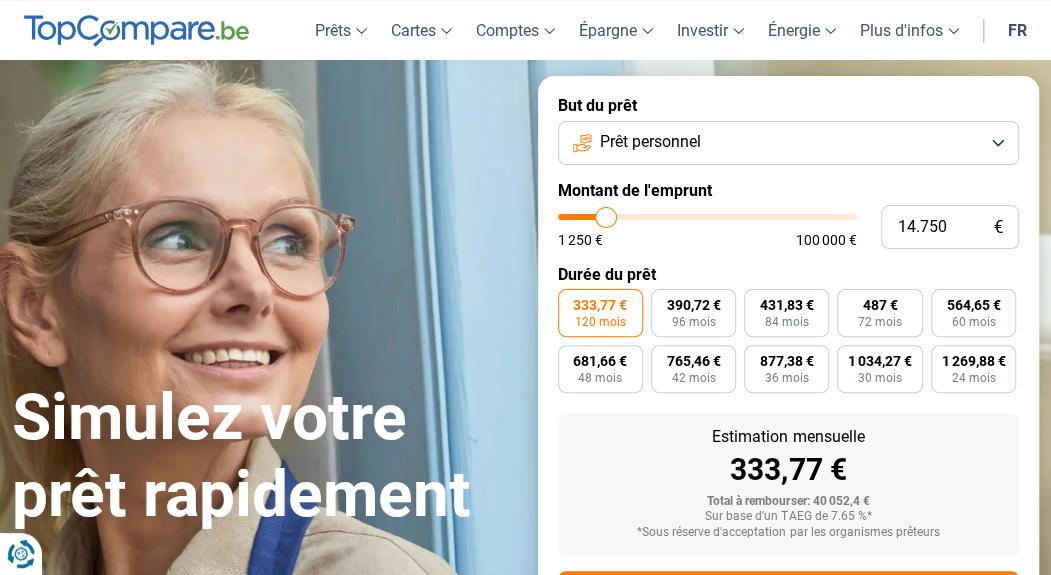 type on "14.250" 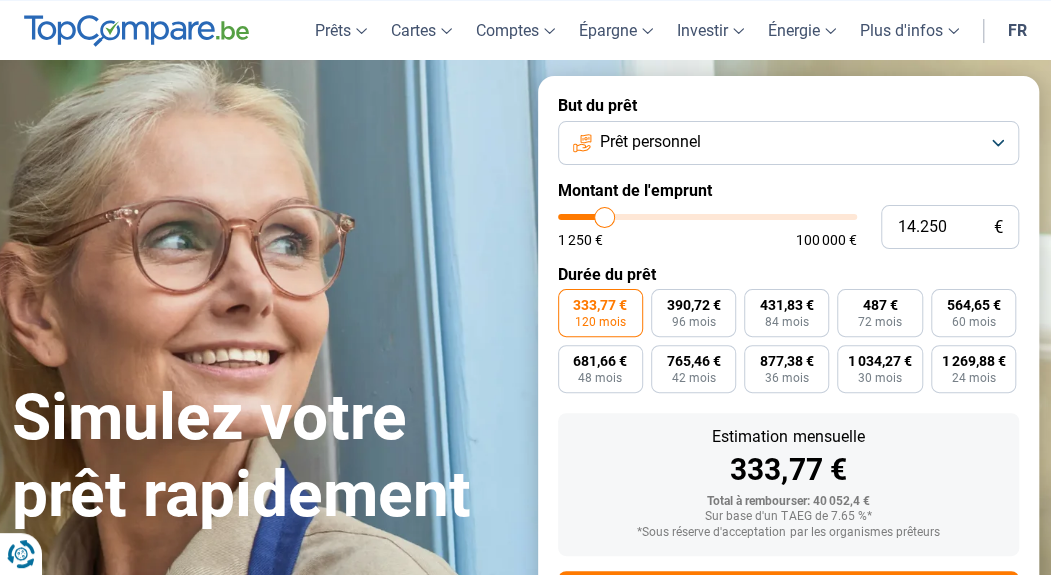 type on "13.250" 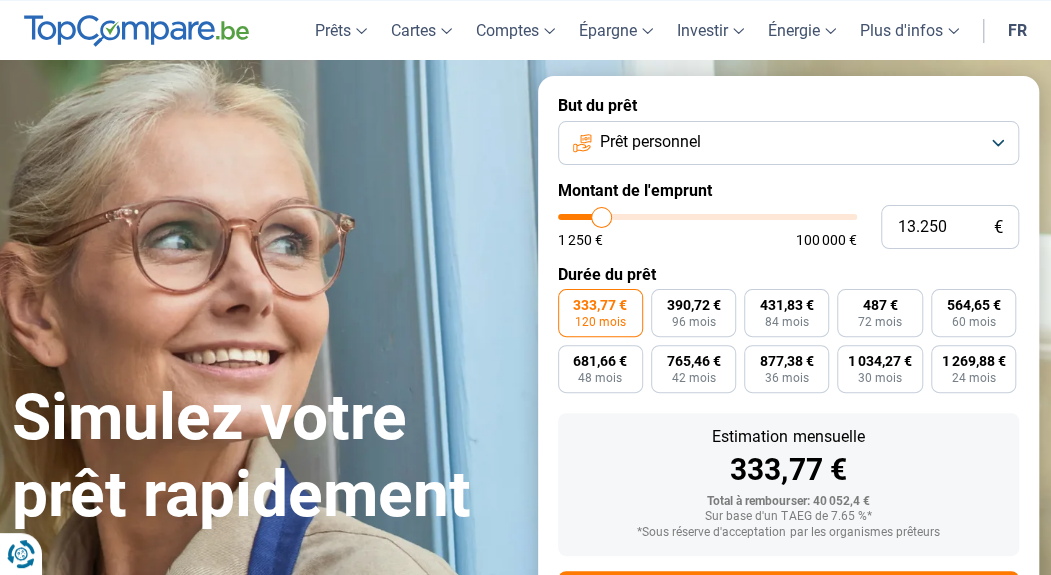 type on "12.750" 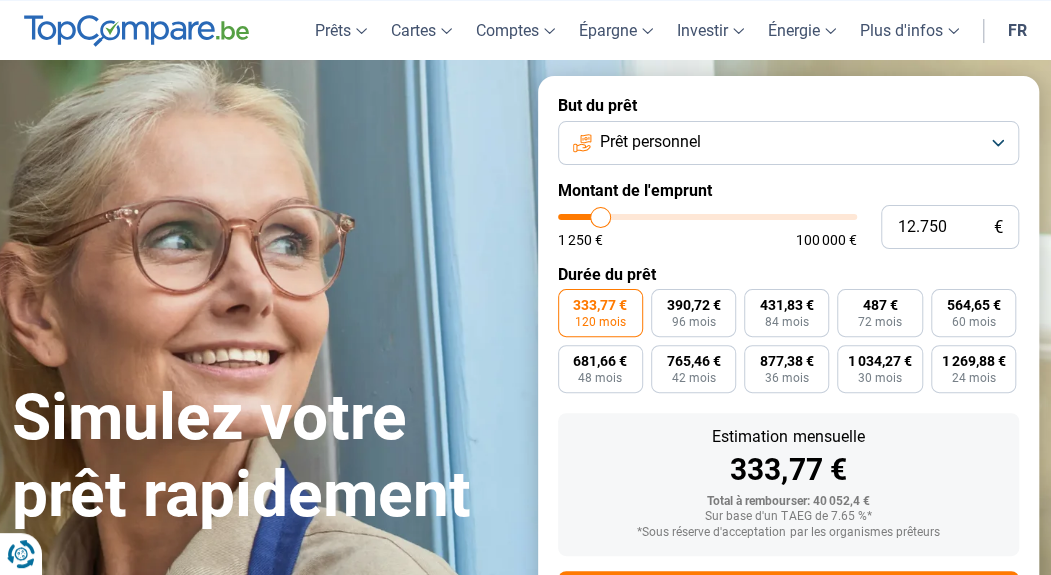 type on "12.000" 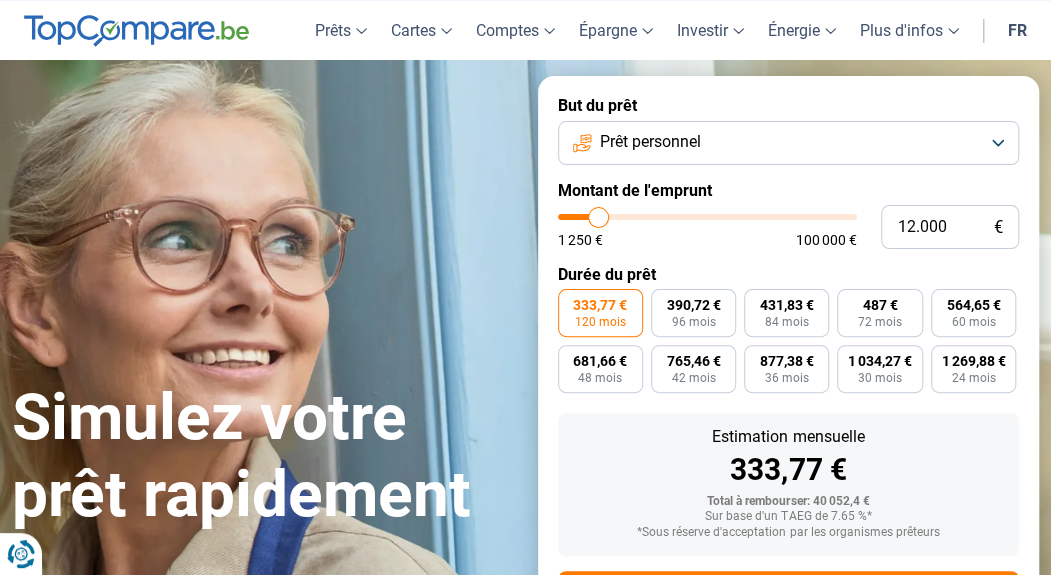 type on "11.000" 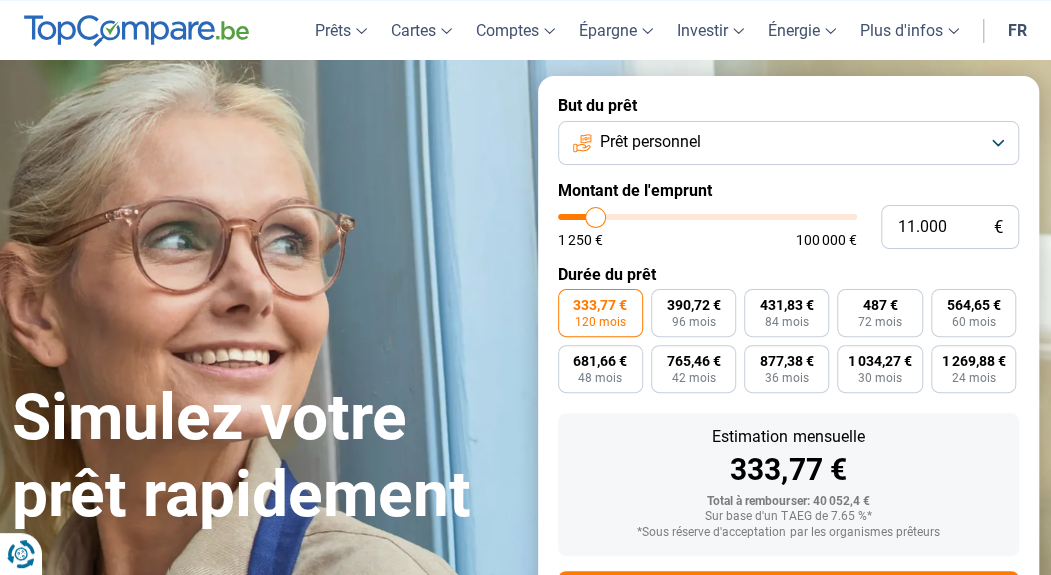 type on "10.500" 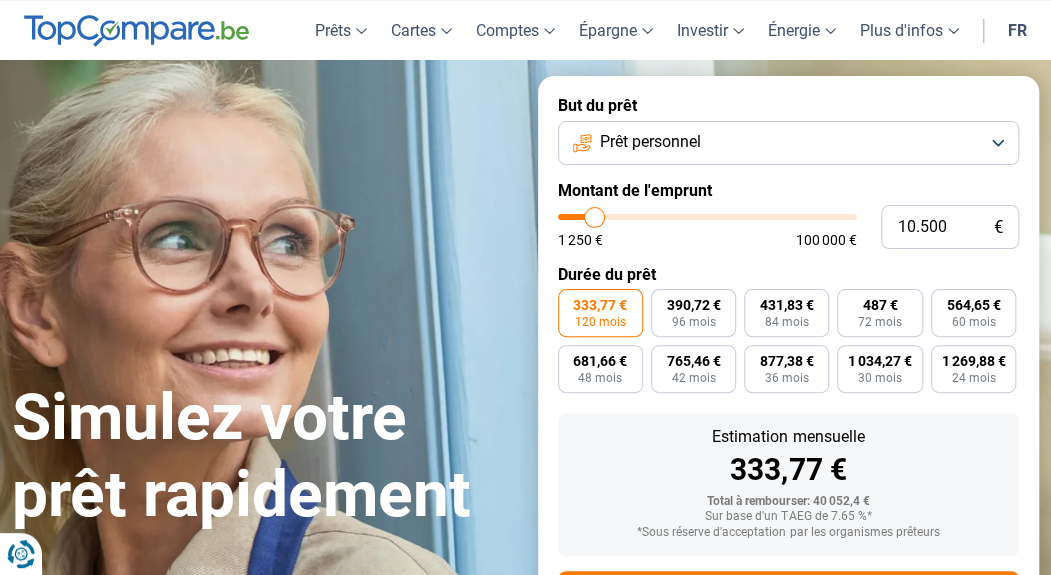type on "10.250" 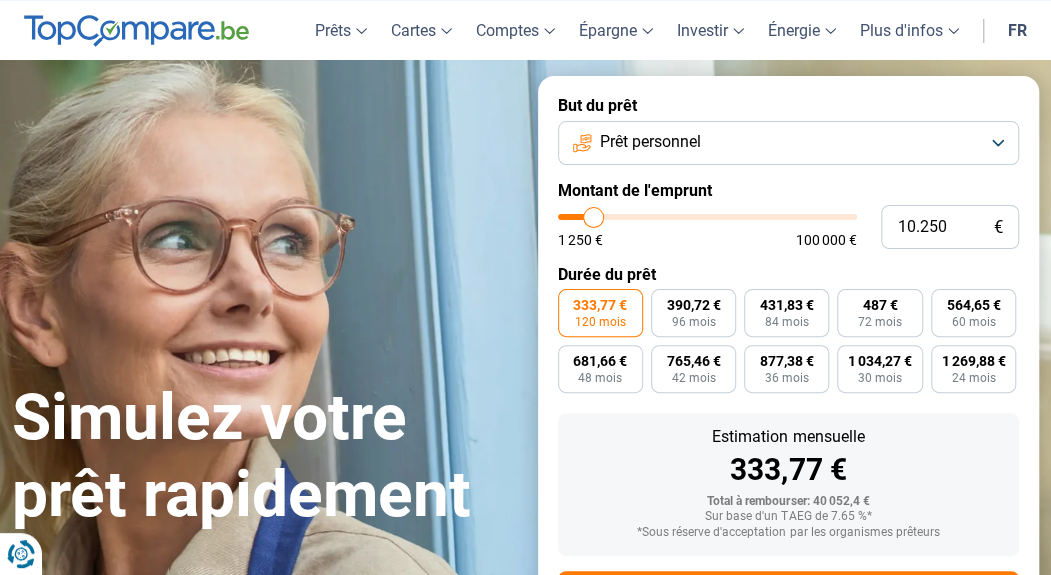 type on "9.500" 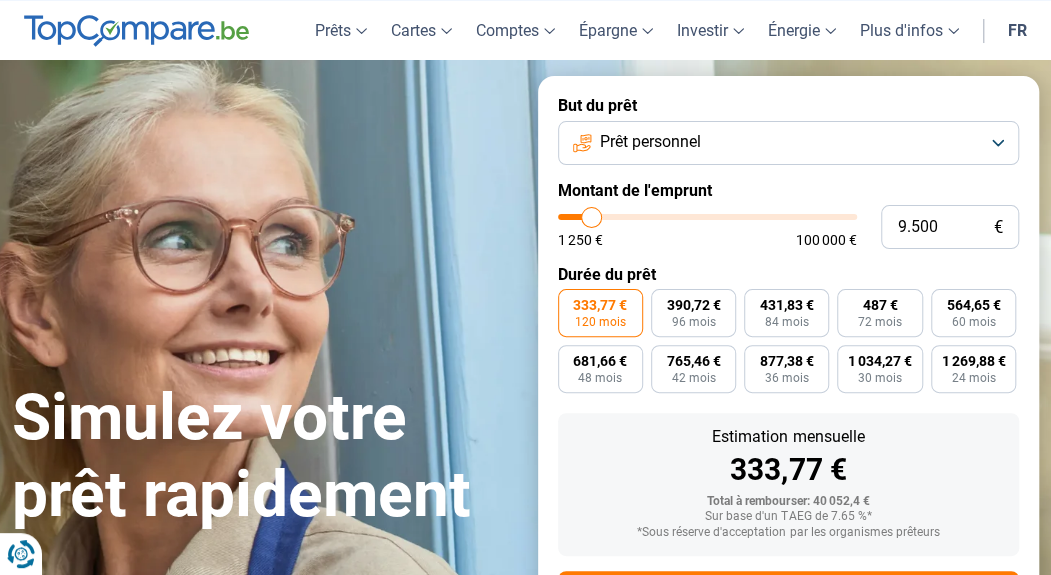 type on "7.750" 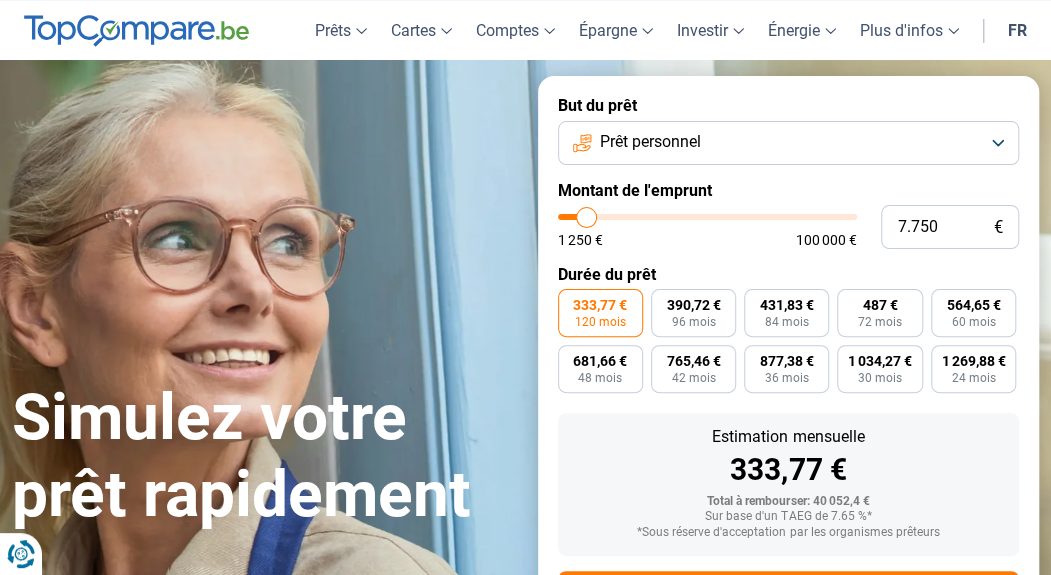 type on "6.000" 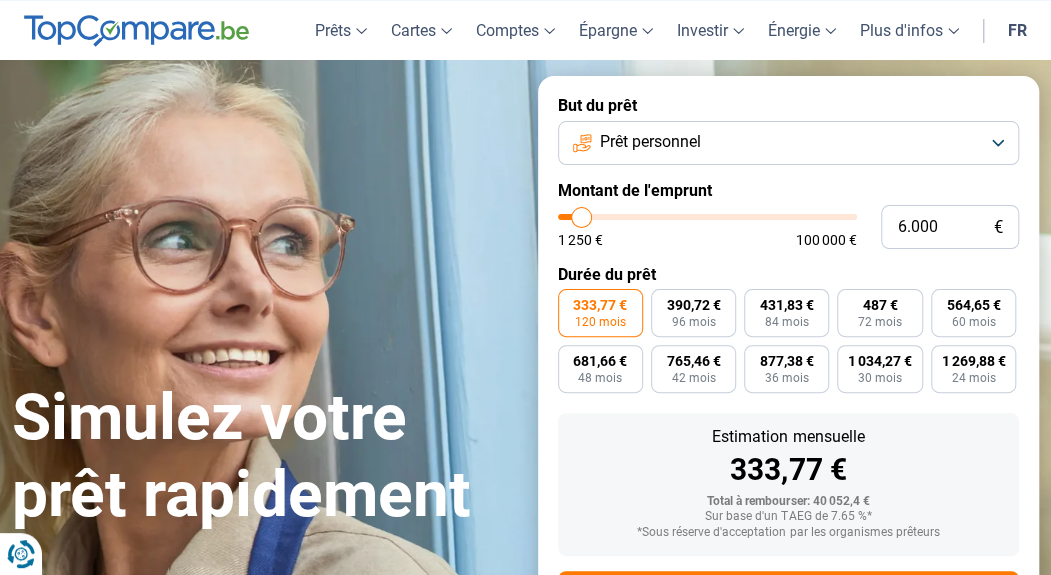 type on "5.000" 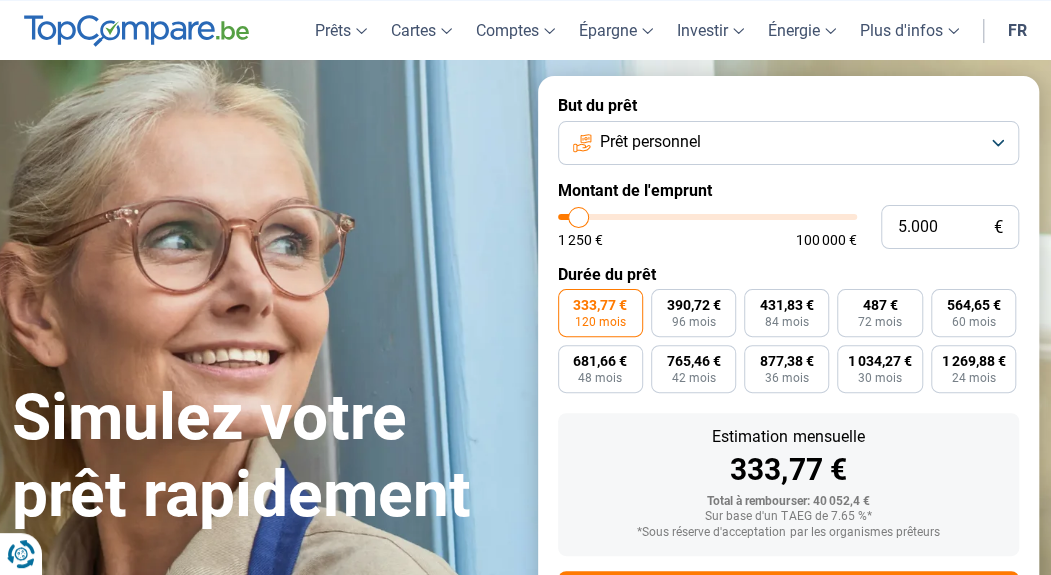 type on "4.250" 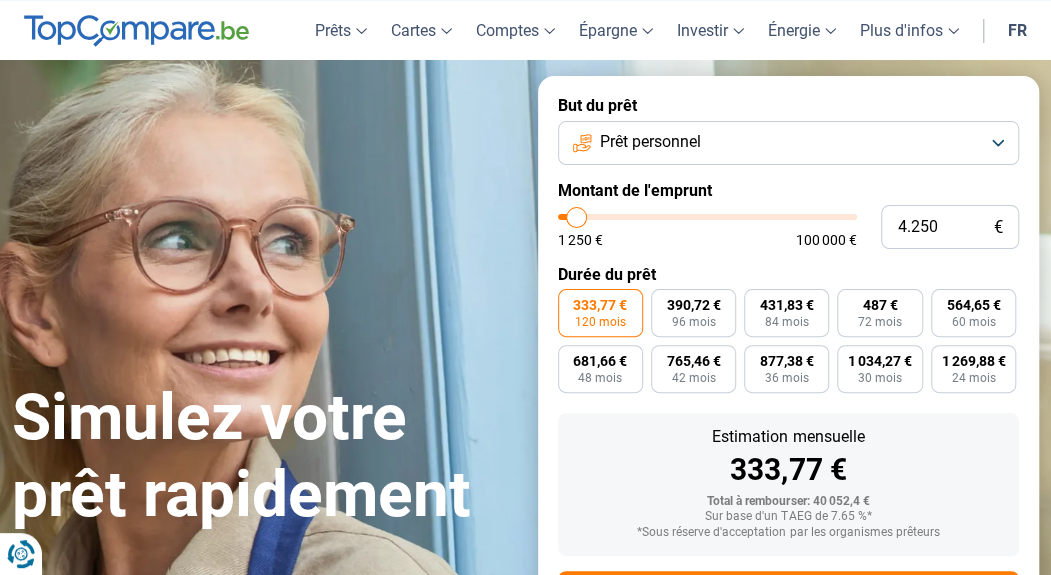 type on "4.000" 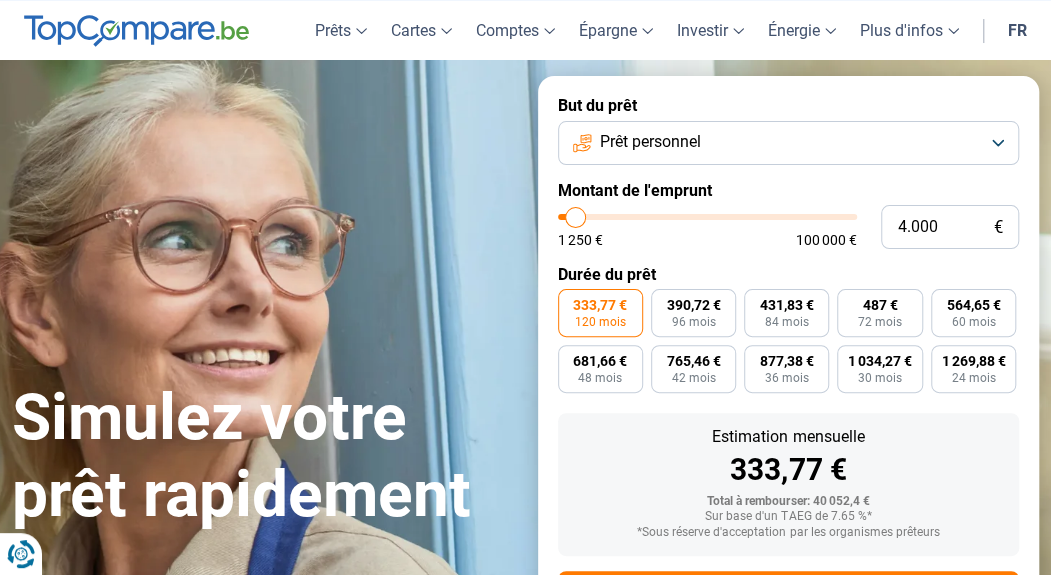 type on "3.750" 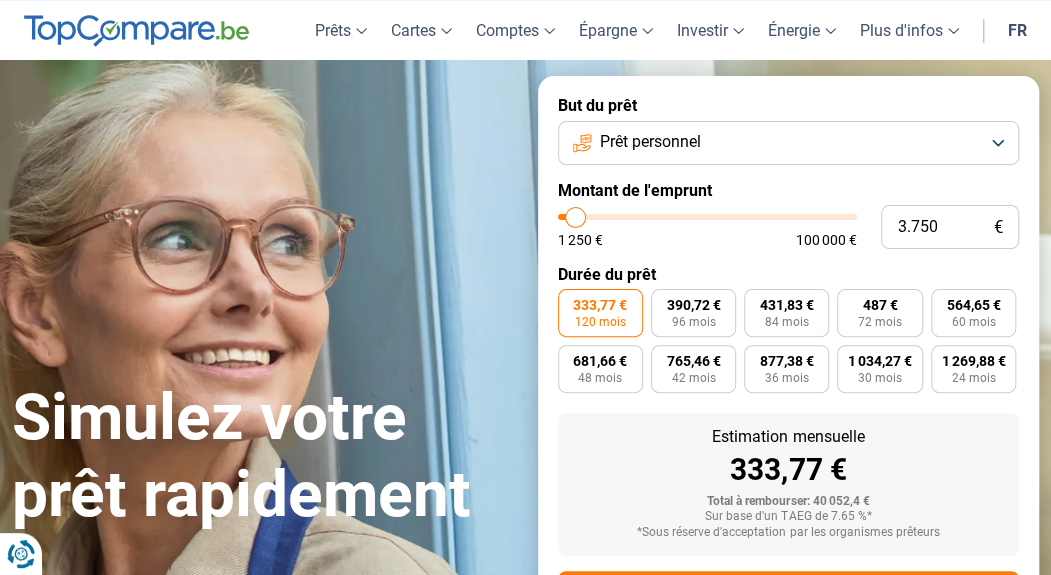 type on "3.250" 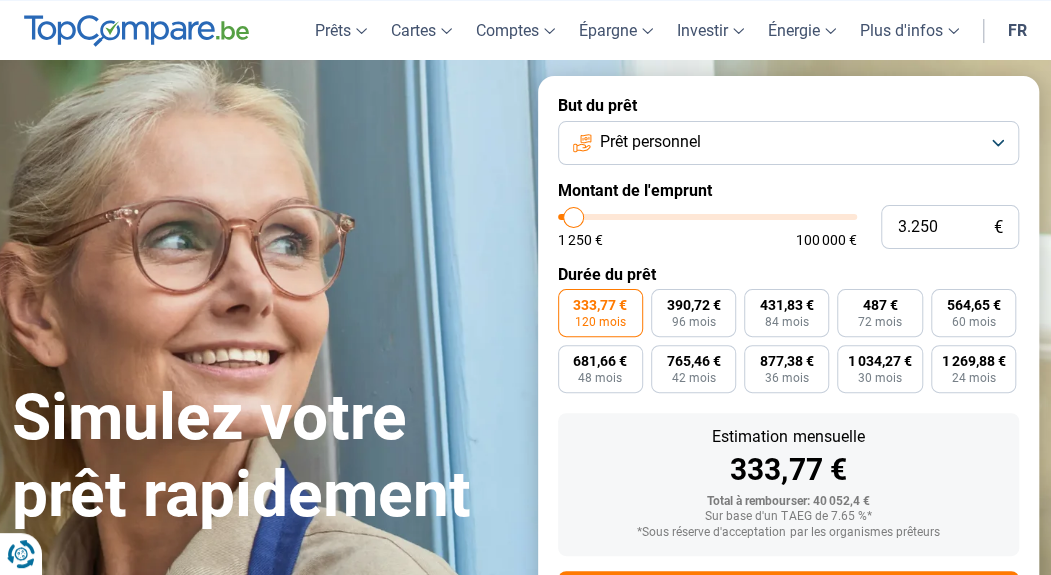 type on "3.000" 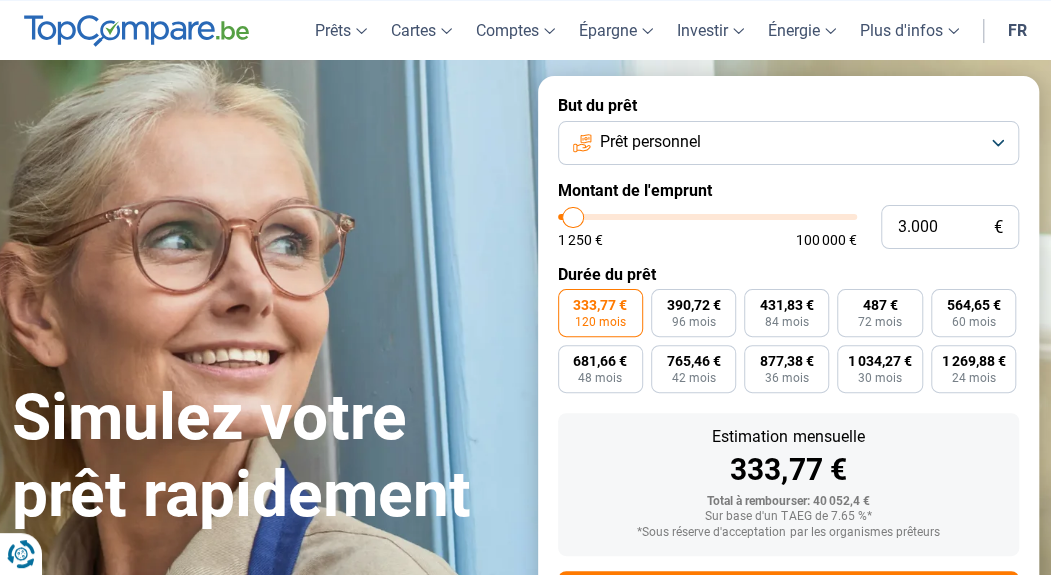 type on "2.500" 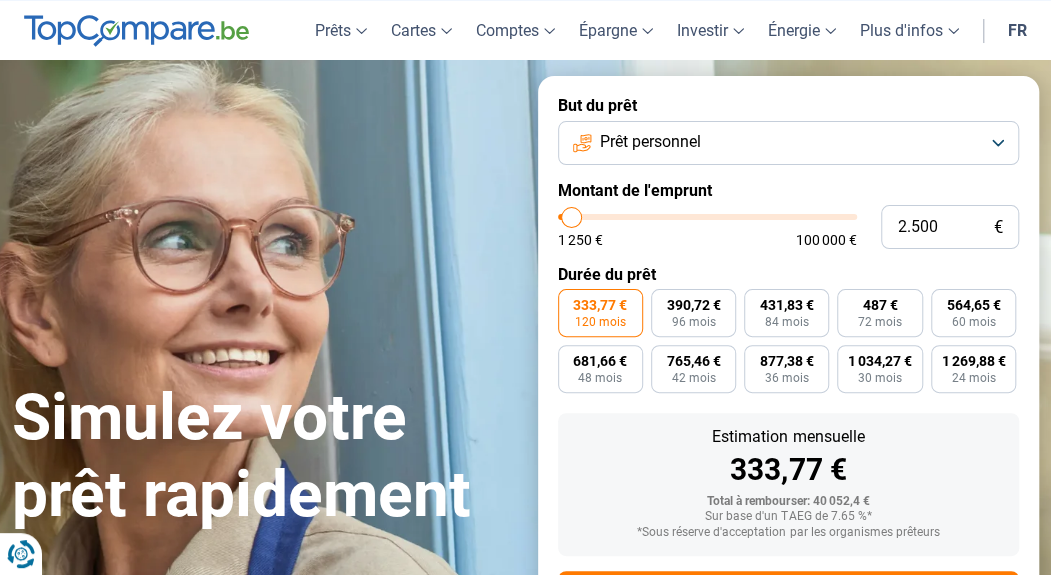 type on "1.500" 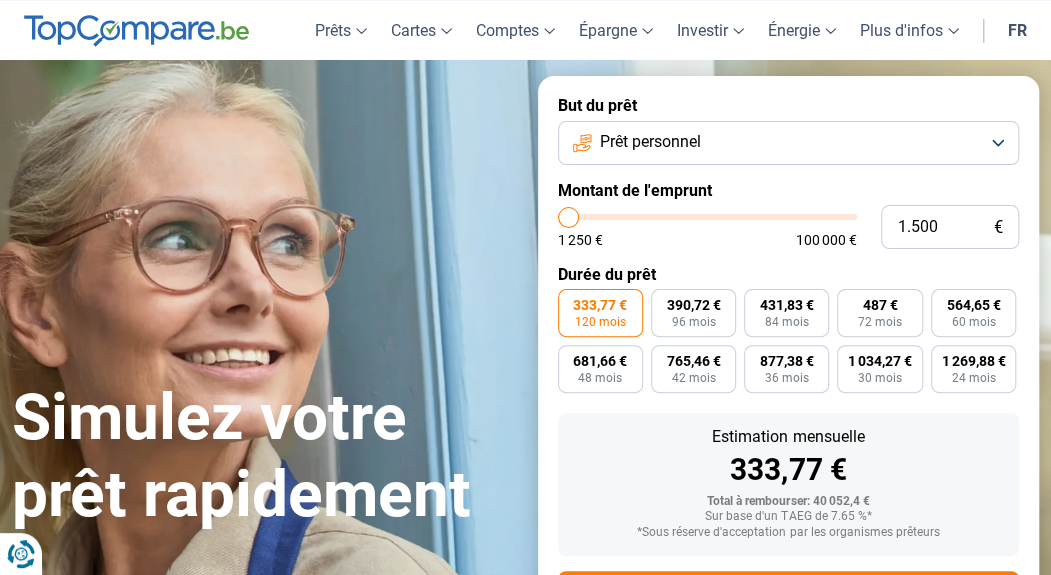 type on "2.000" 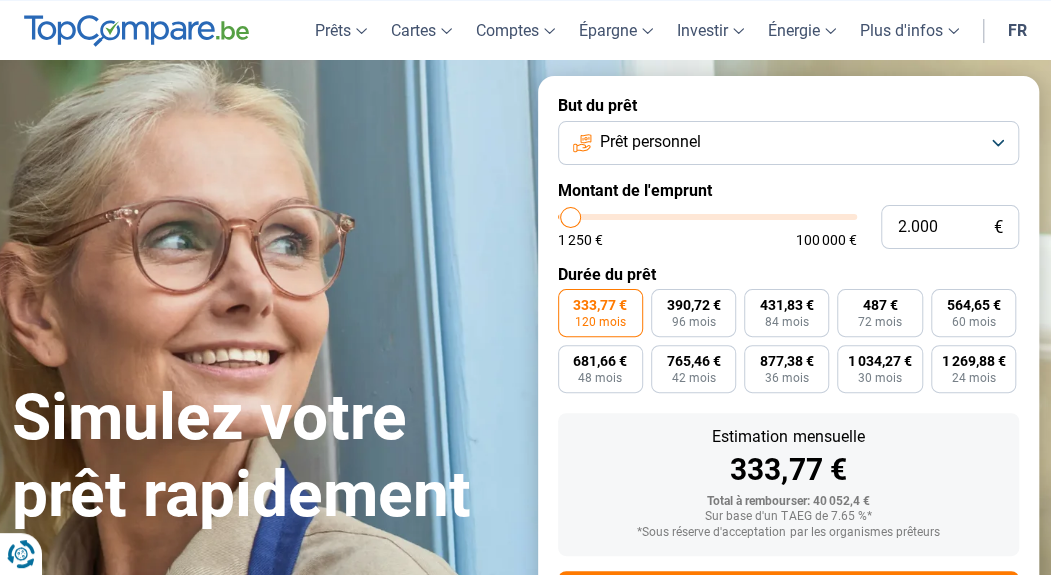 type on "2.500" 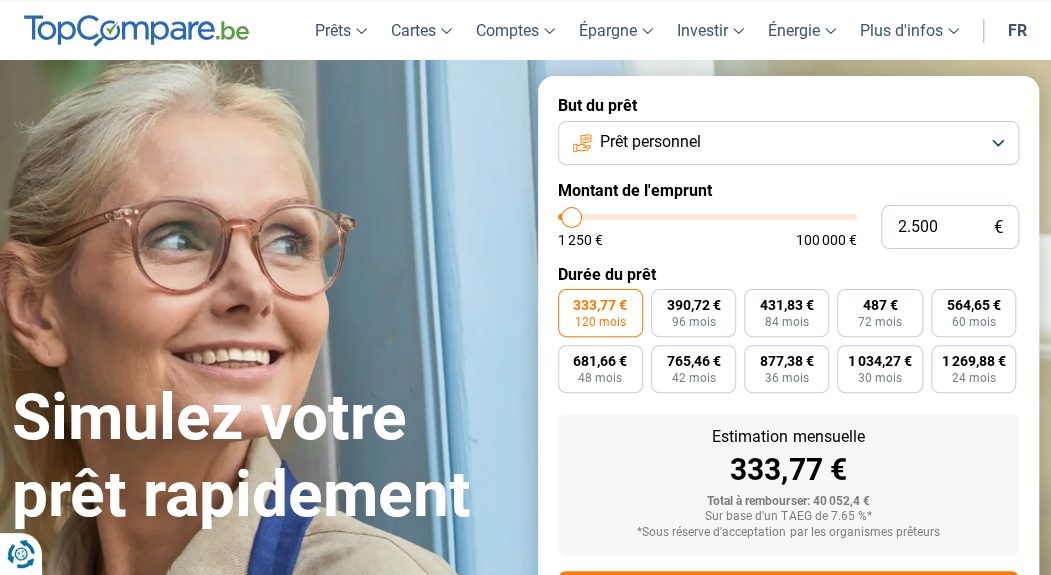 type on "2.750" 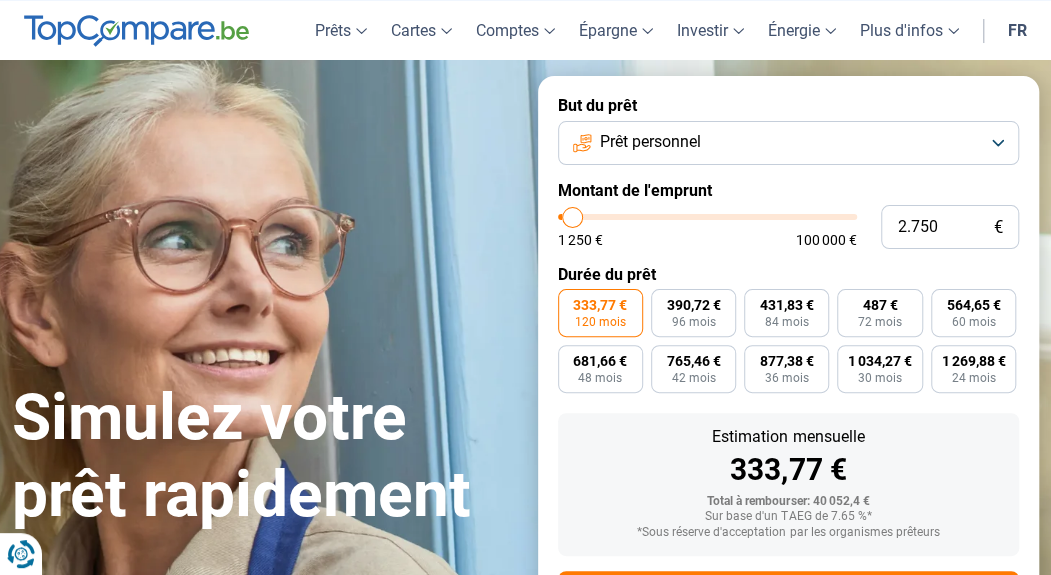 type on "3.250" 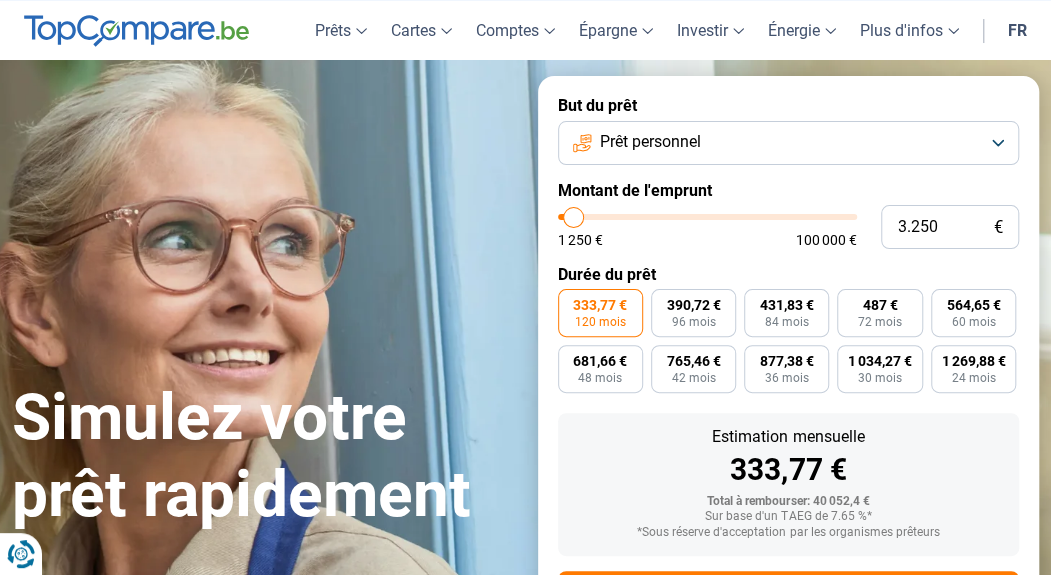 type on "3.000" 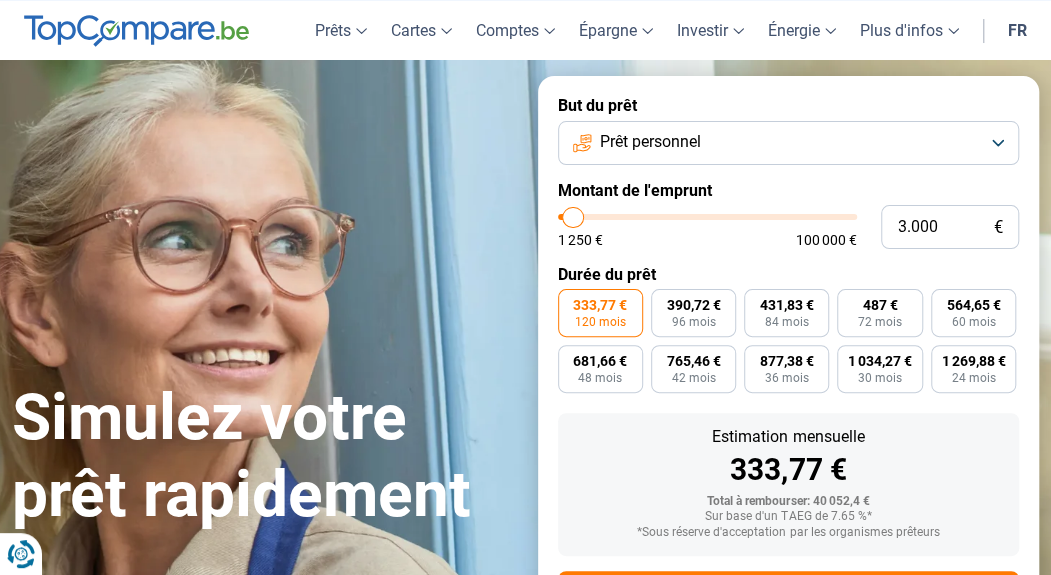 type on "2.750" 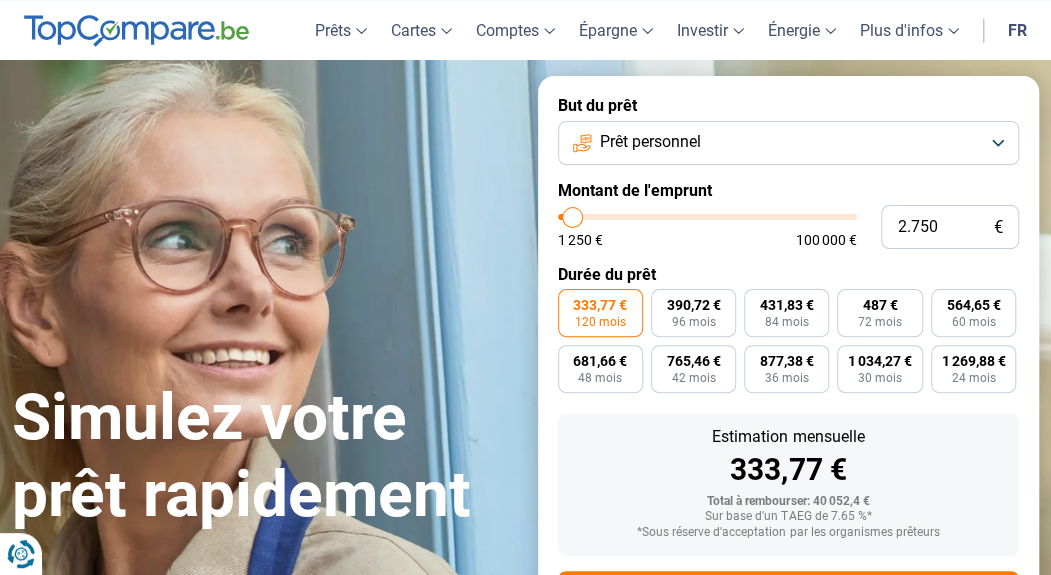 type on "2.250" 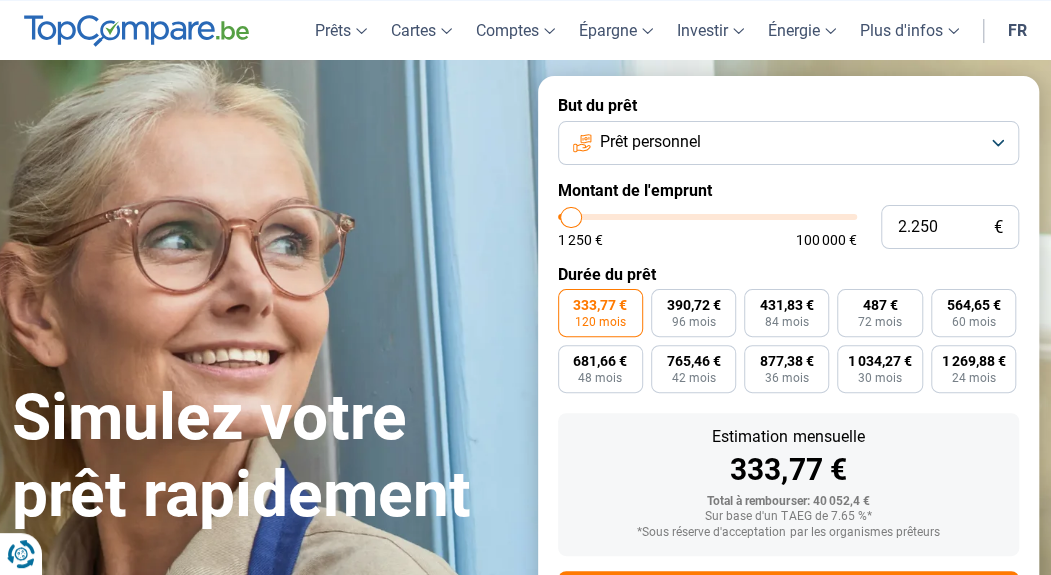 drag, startPoint x: 642, startPoint y: 216, endPoint x: 571, endPoint y: 243, distance: 75.96052 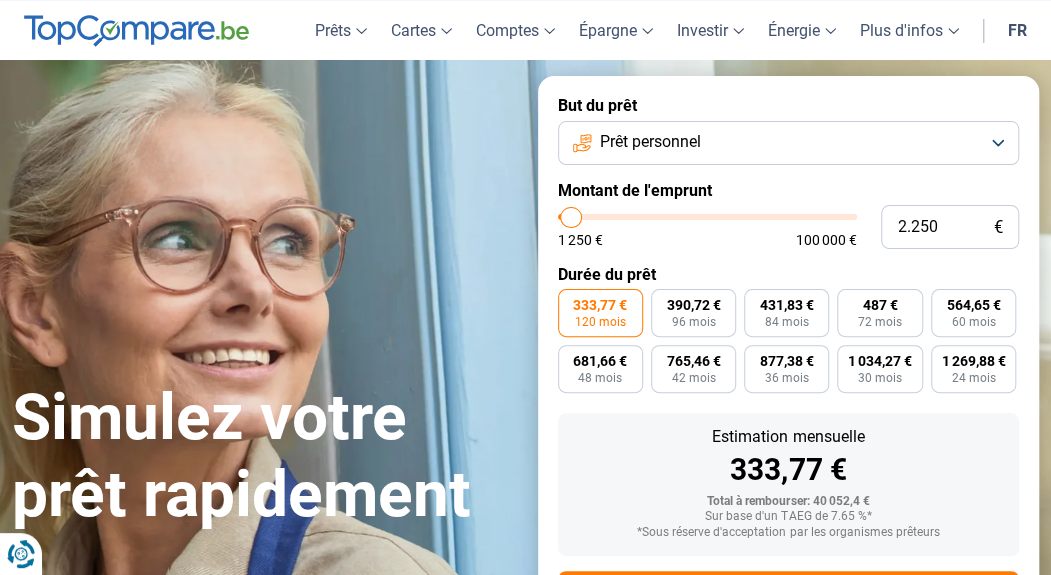 type 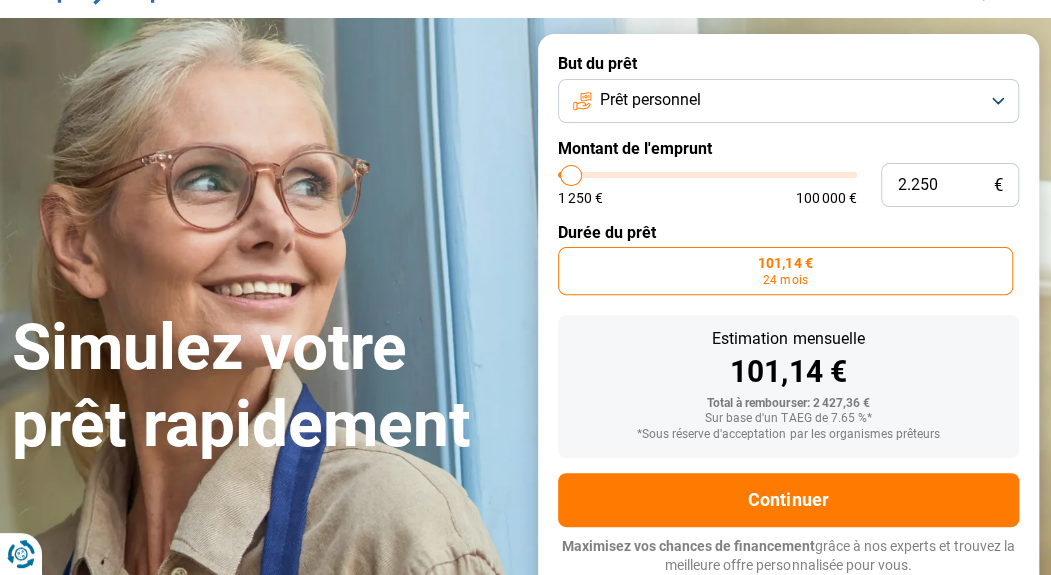 scroll, scrollTop: 106, scrollLeft: 0, axis: vertical 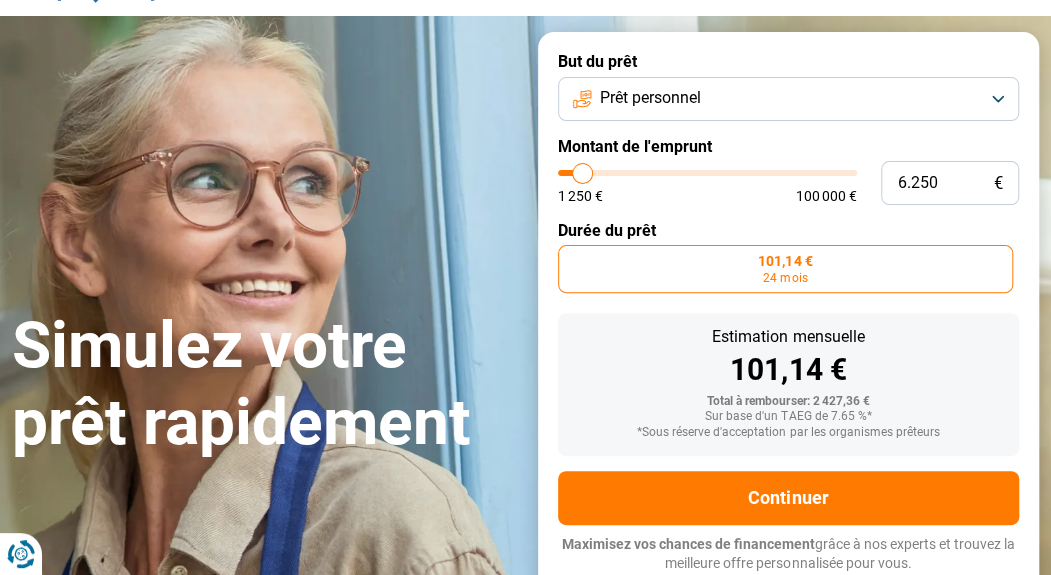 click at bounding box center [707, 173] 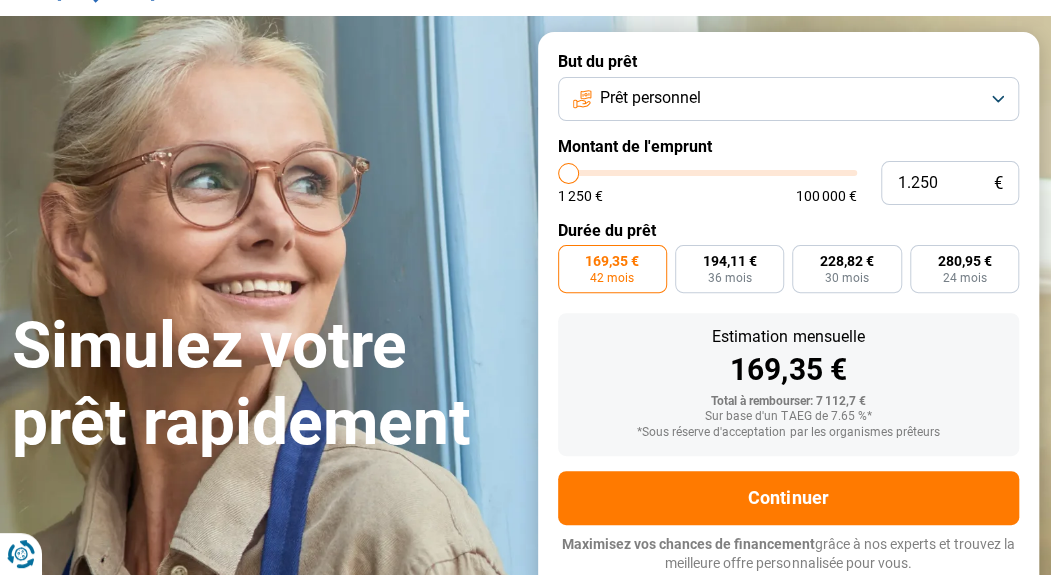 click at bounding box center [707, 173] 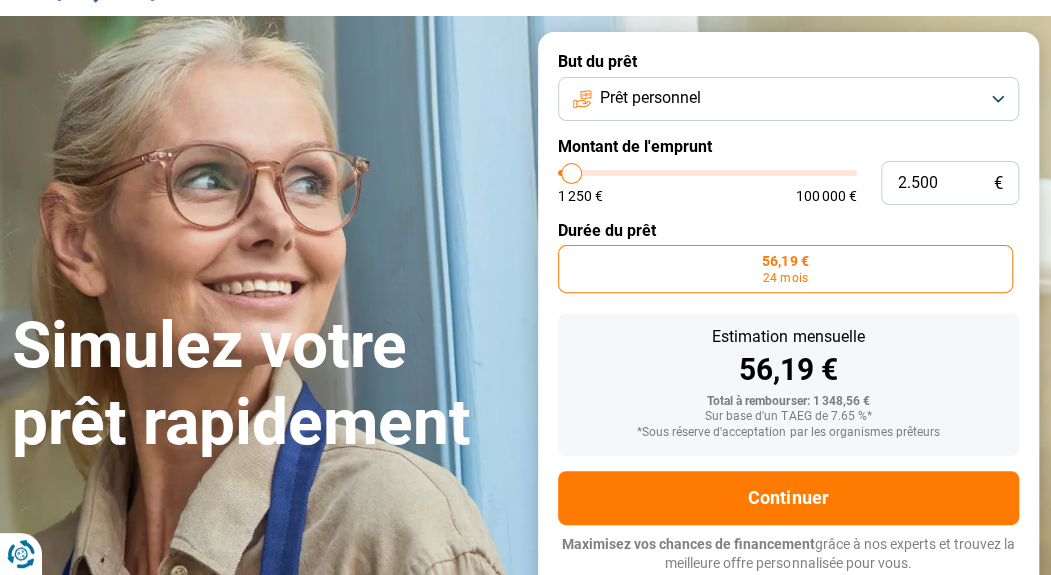 click at bounding box center [707, 173] 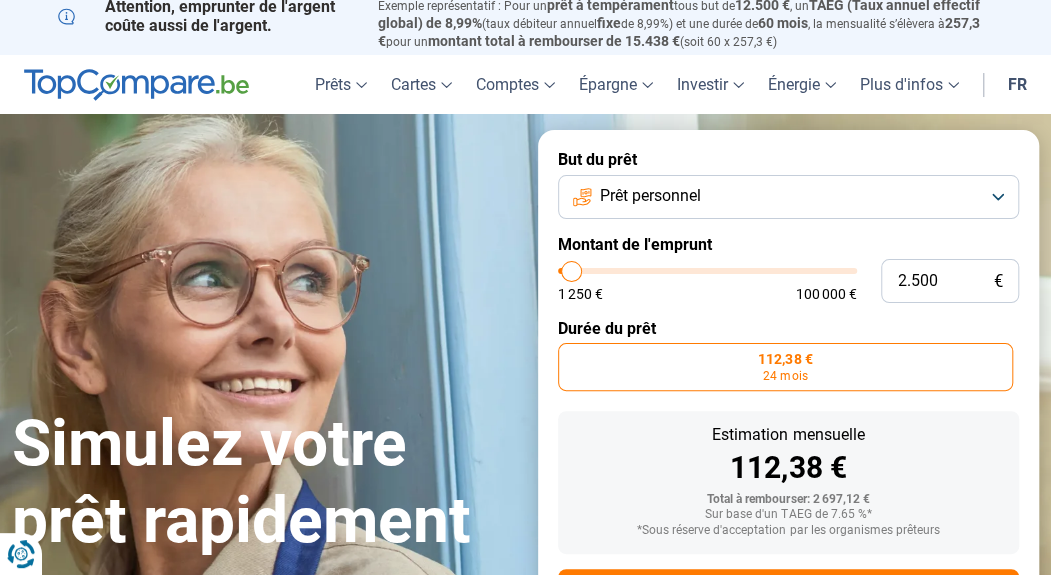 scroll, scrollTop: 6, scrollLeft: 0, axis: vertical 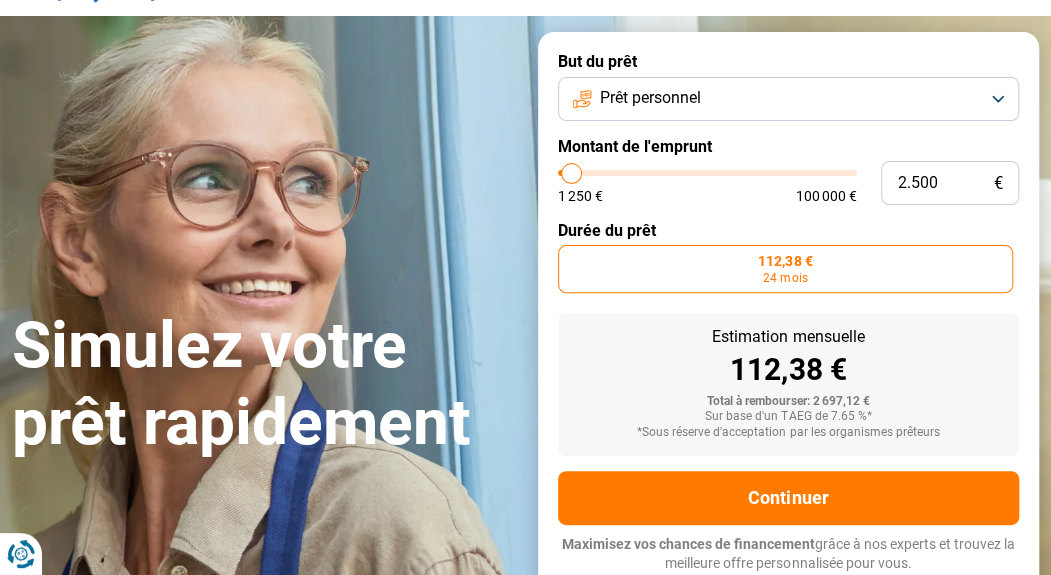 click on "112,38 € 24 mois" at bounding box center [786, 269] 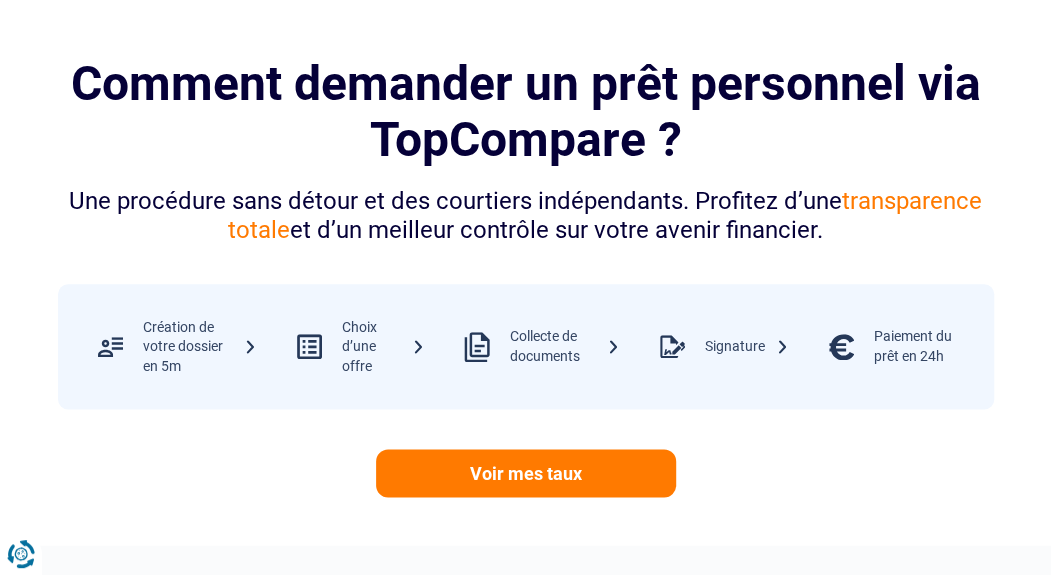 scroll, scrollTop: 400, scrollLeft: 0, axis: vertical 